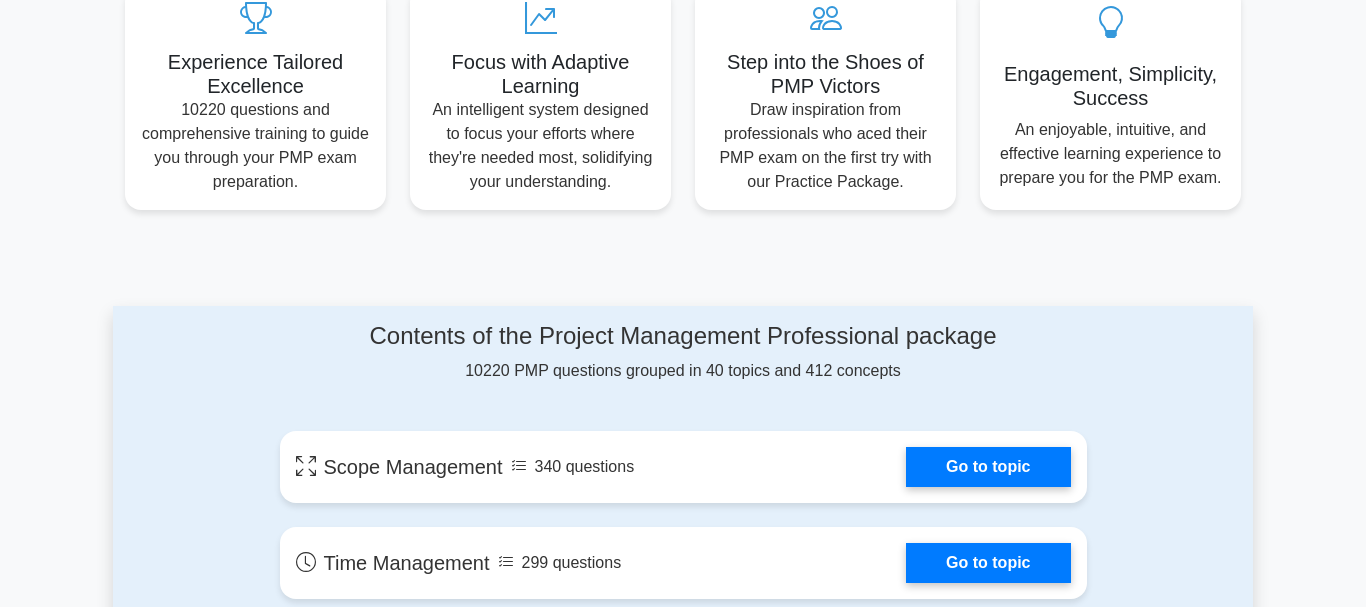 scroll, scrollTop: 867, scrollLeft: 0, axis: vertical 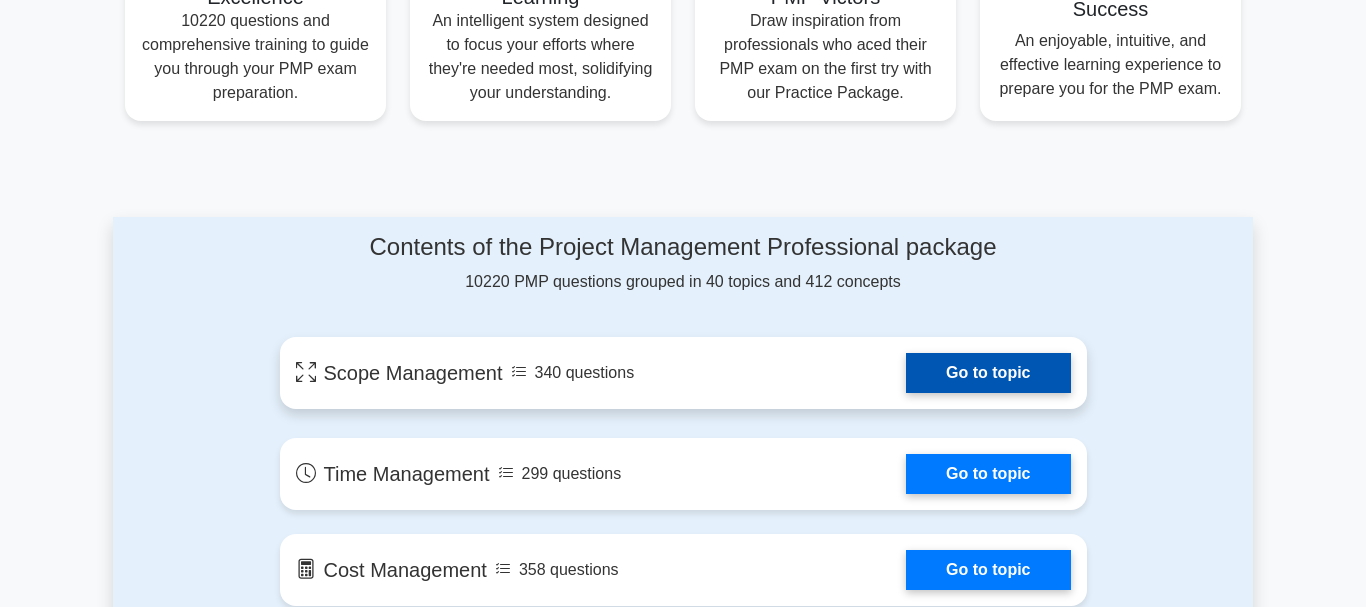 click on "Go to topic" at bounding box center (988, 373) 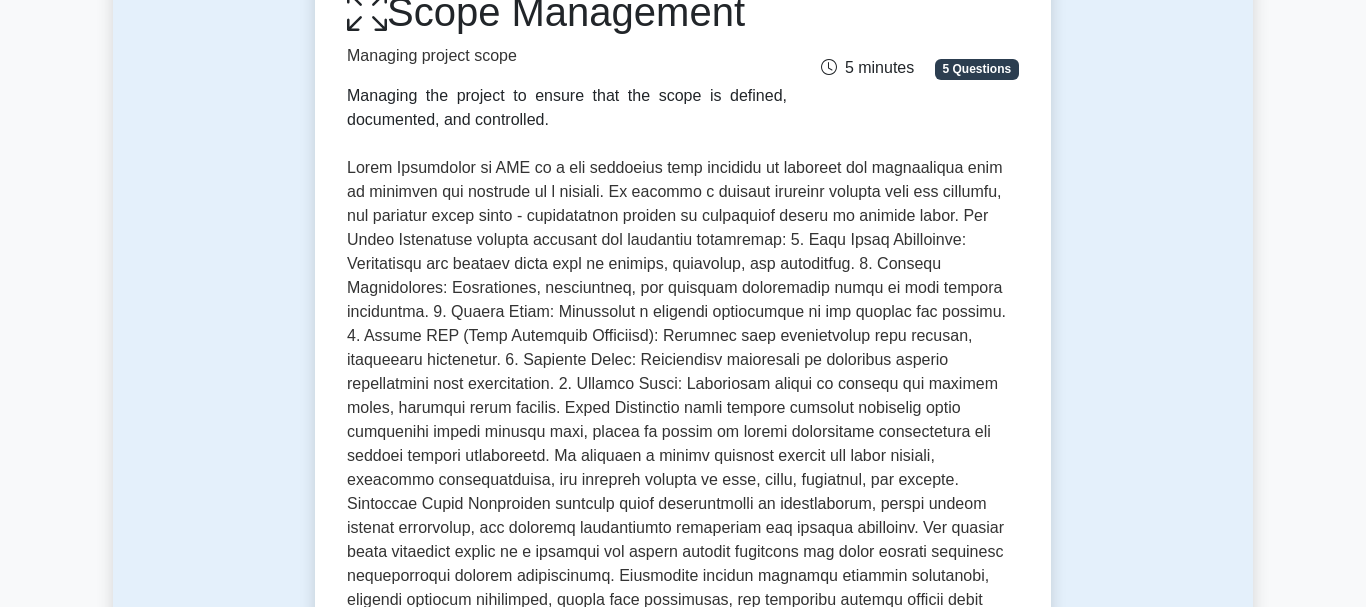 scroll, scrollTop: 306, scrollLeft: 0, axis: vertical 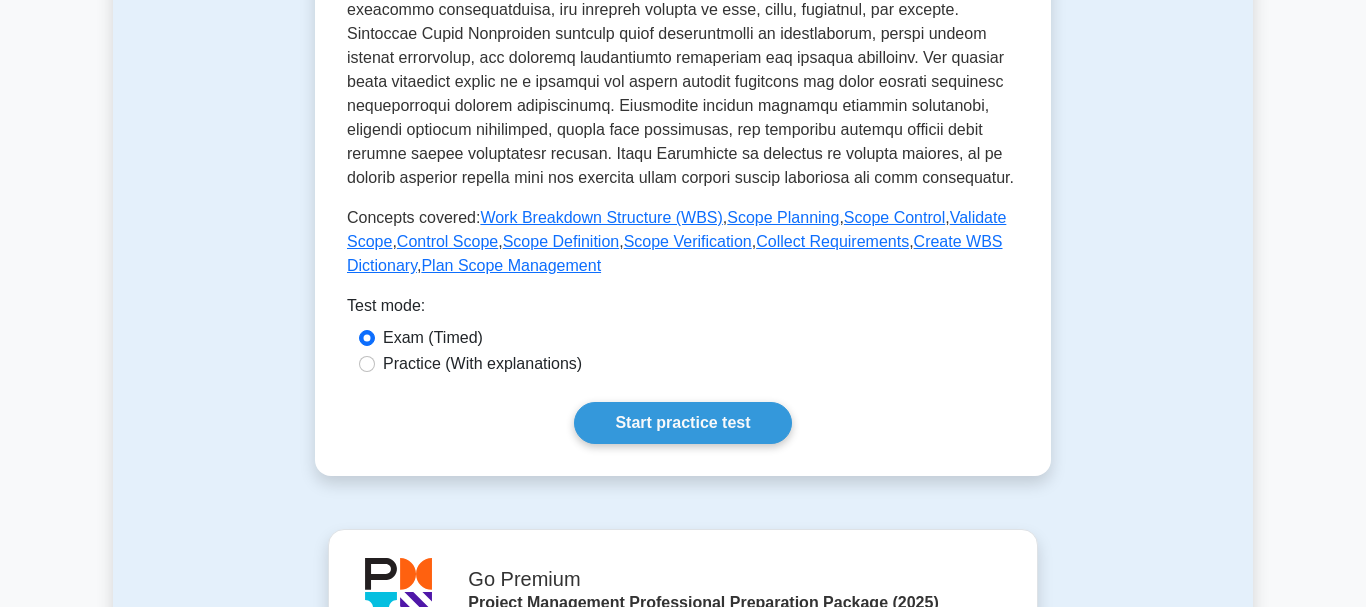 click on "Practice (With explanations)" at bounding box center (683, 364) 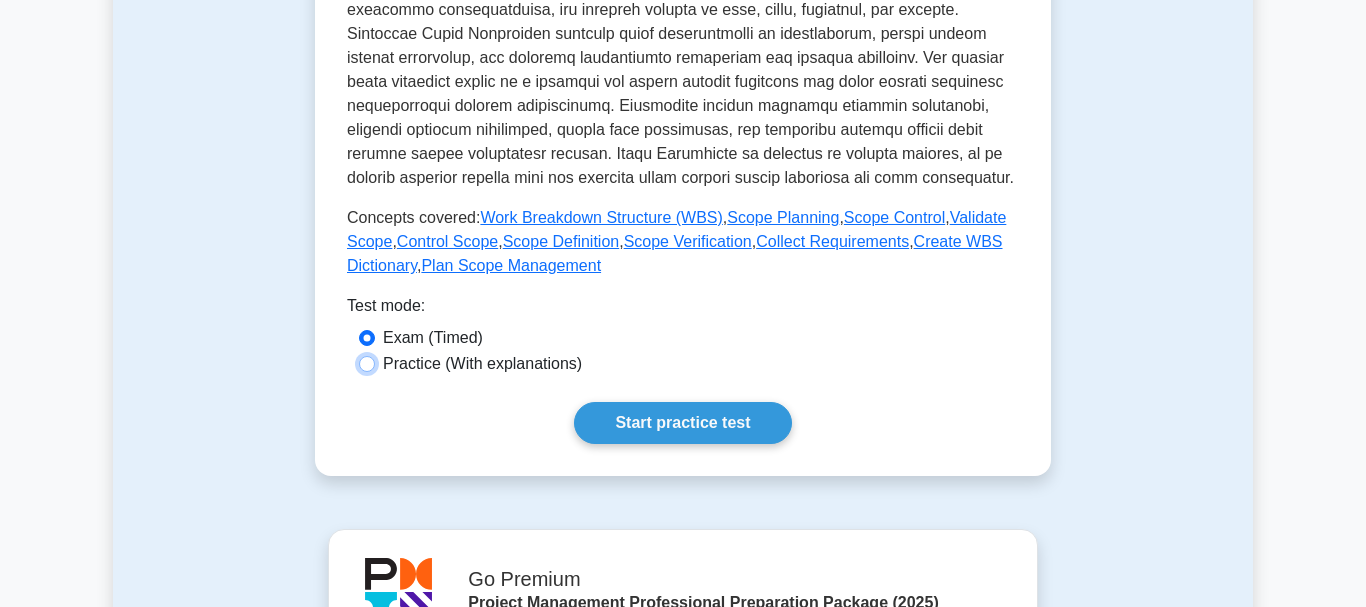 click on "Practice (With explanations)" at bounding box center [367, 364] 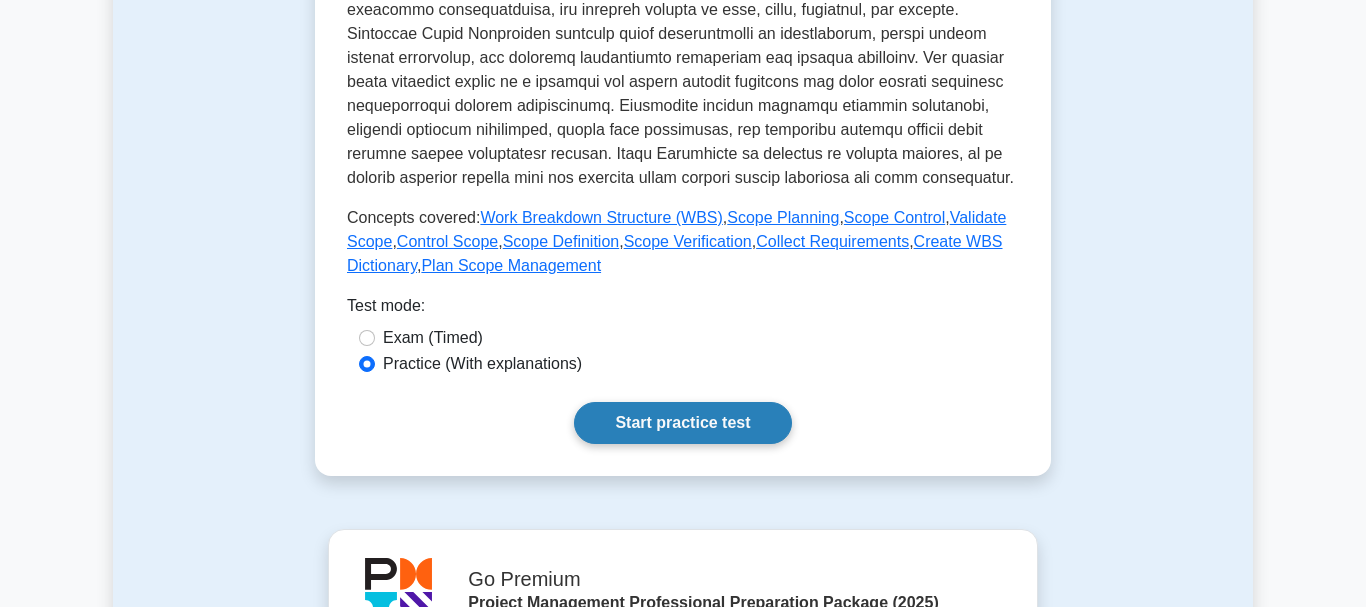 click on "Start practice test" at bounding box center [682, 423] 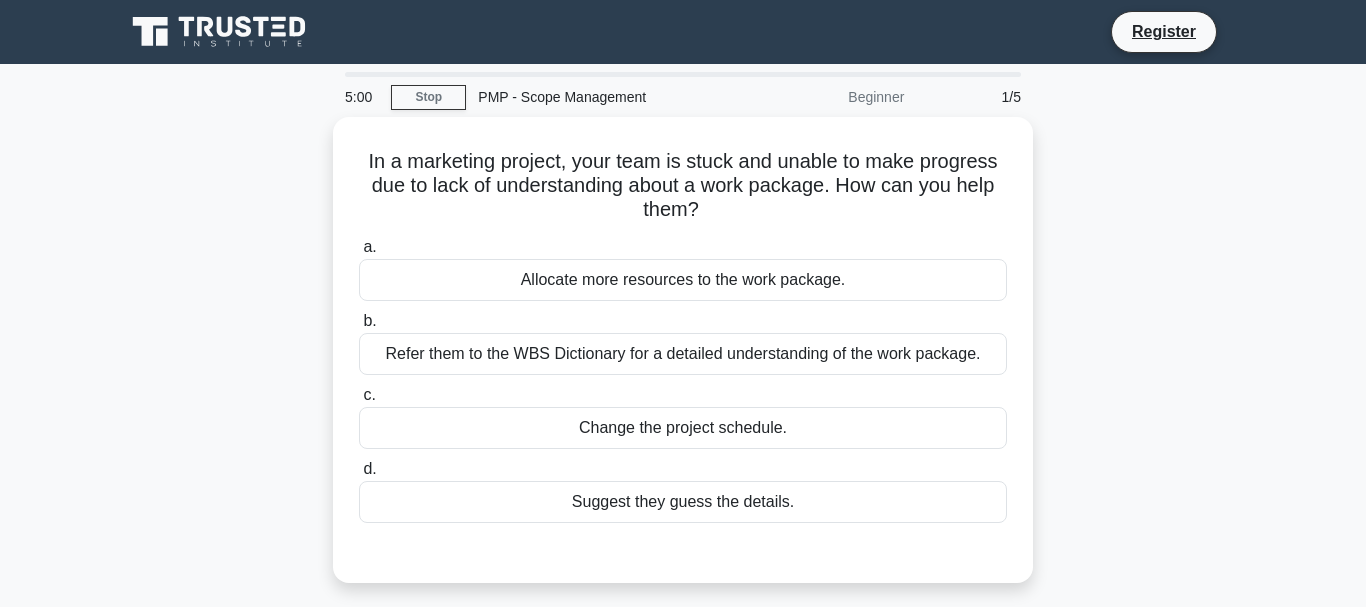 scroll, scrollTop: 0, scrollLeft: 0, axis: both 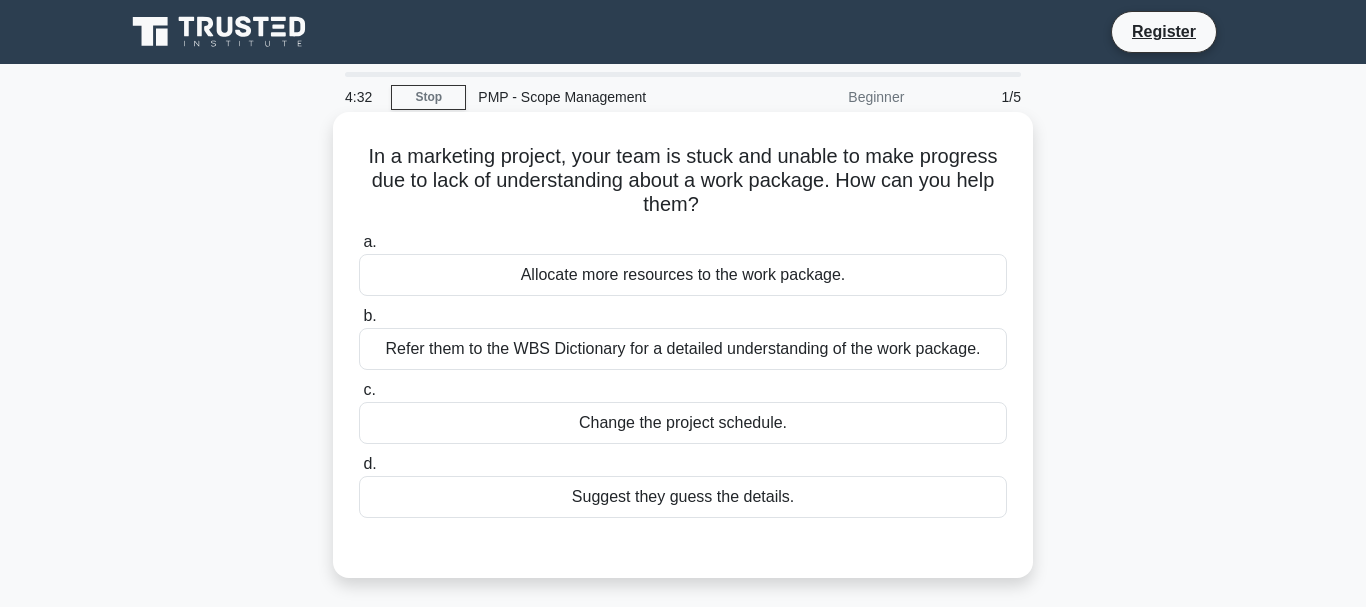 click on "Refer them to the WBS Dictionary for a detailed understanding of the work package." at bounding box center [683, 349] 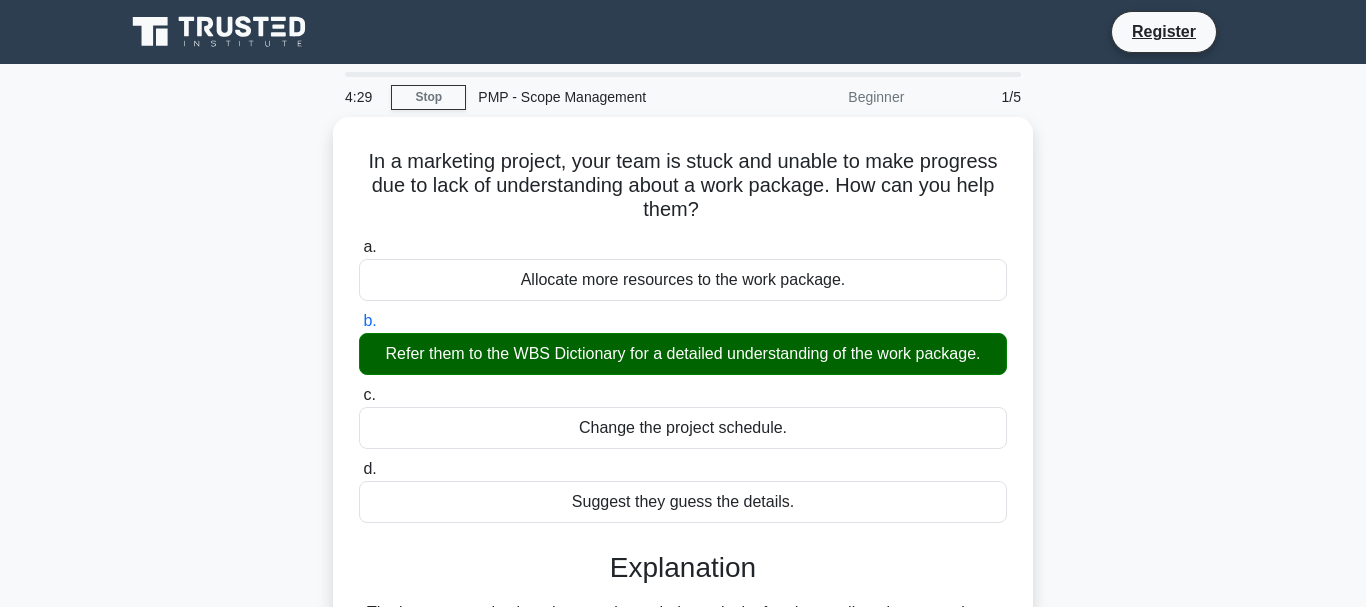 click on "c.
Change the project schedule." at bounding box center [359, 395] 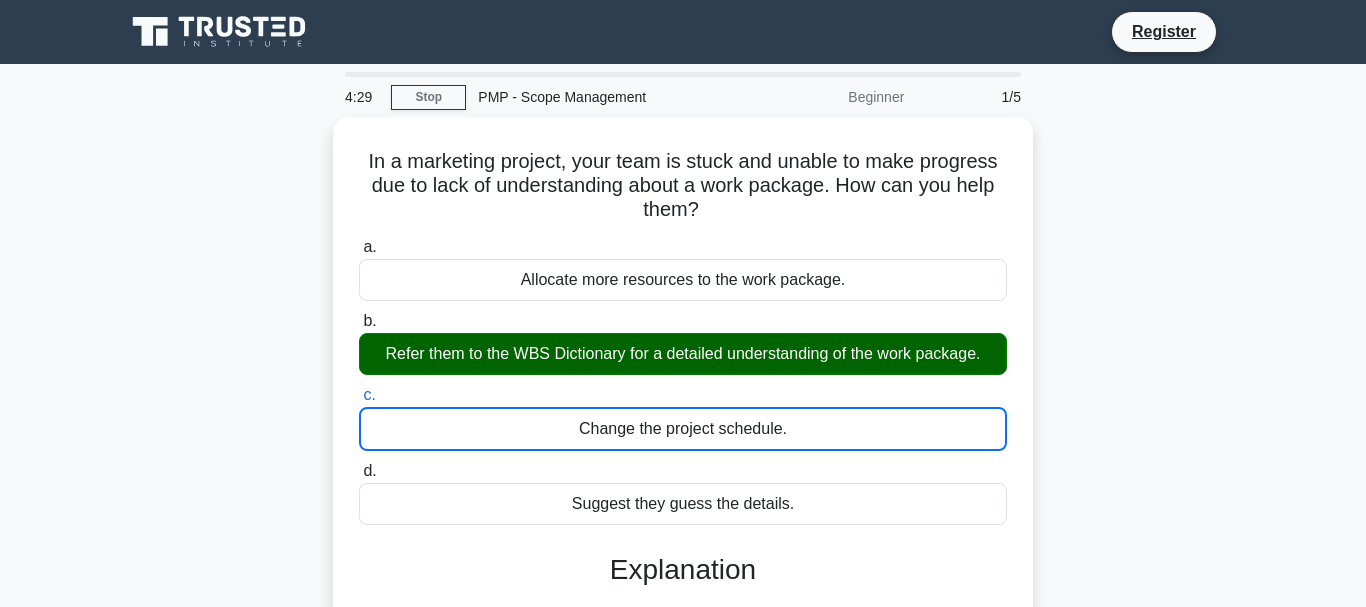 click on "d.
Suggest they guess the details." at bounding box center [359, 471] 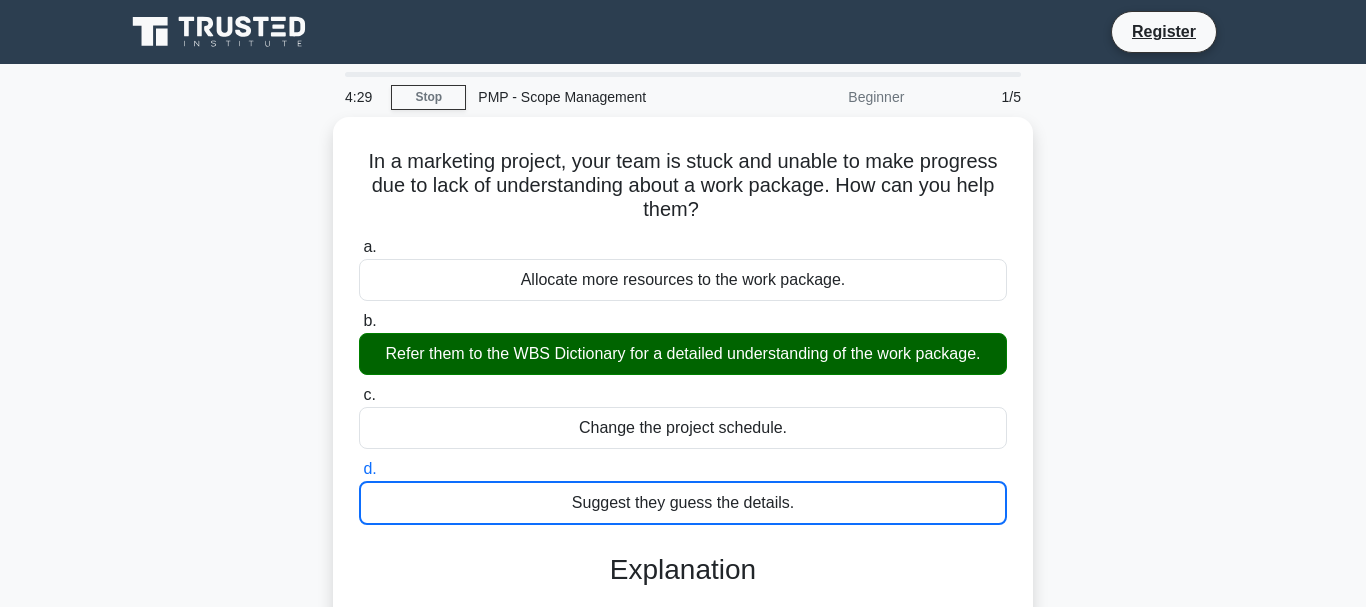 click on "a.
Allocate more resources to the work package." at bounding box center [359, 247] 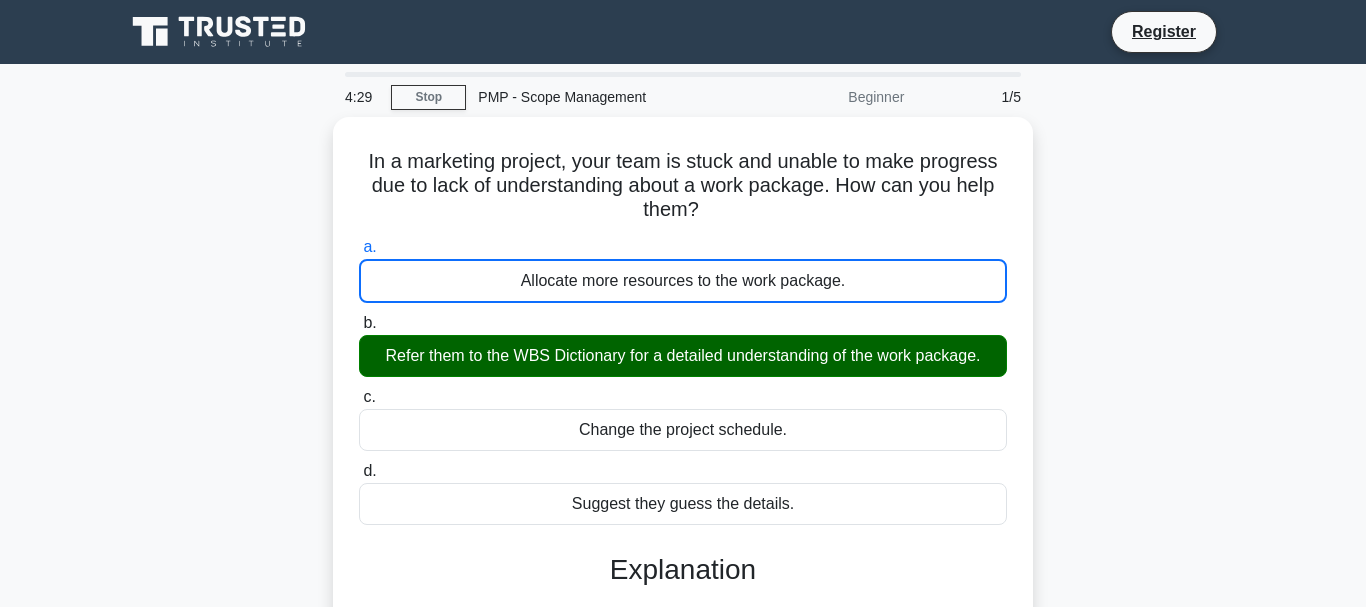 click on "b.
Refer them to the WBS Dictionary for a detailed understanding of the work package." at bounding box center (359, 323) 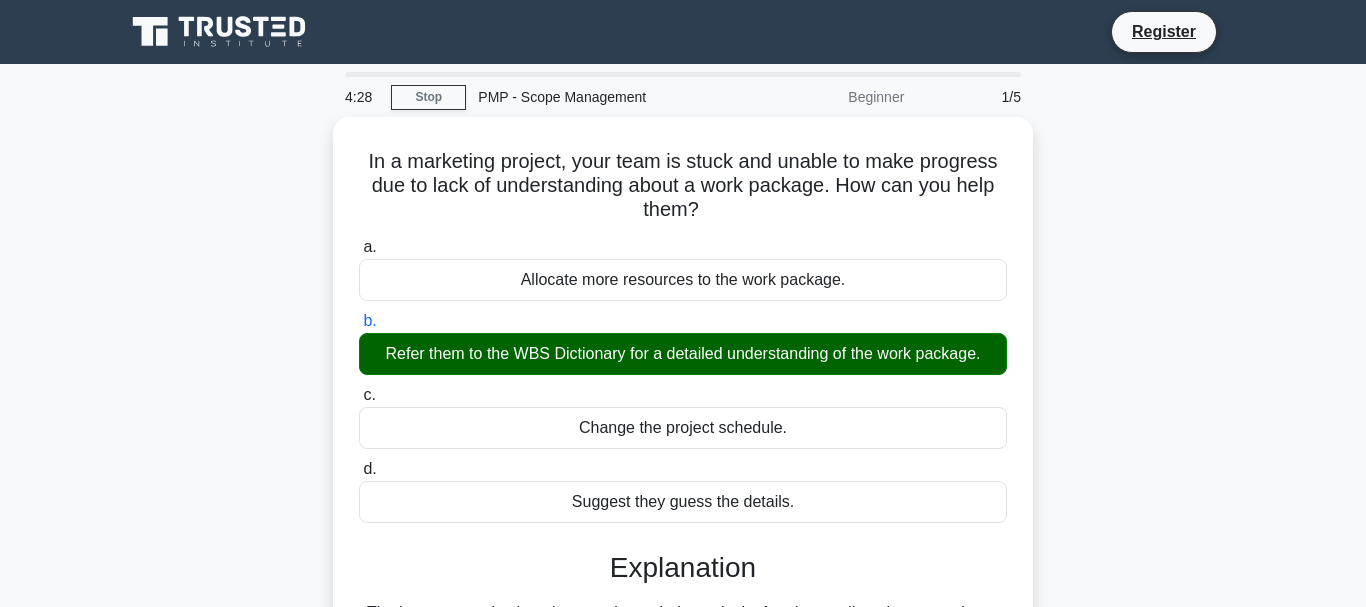 click on "c.
Change the project schedule." at bounding box center (359, 395) 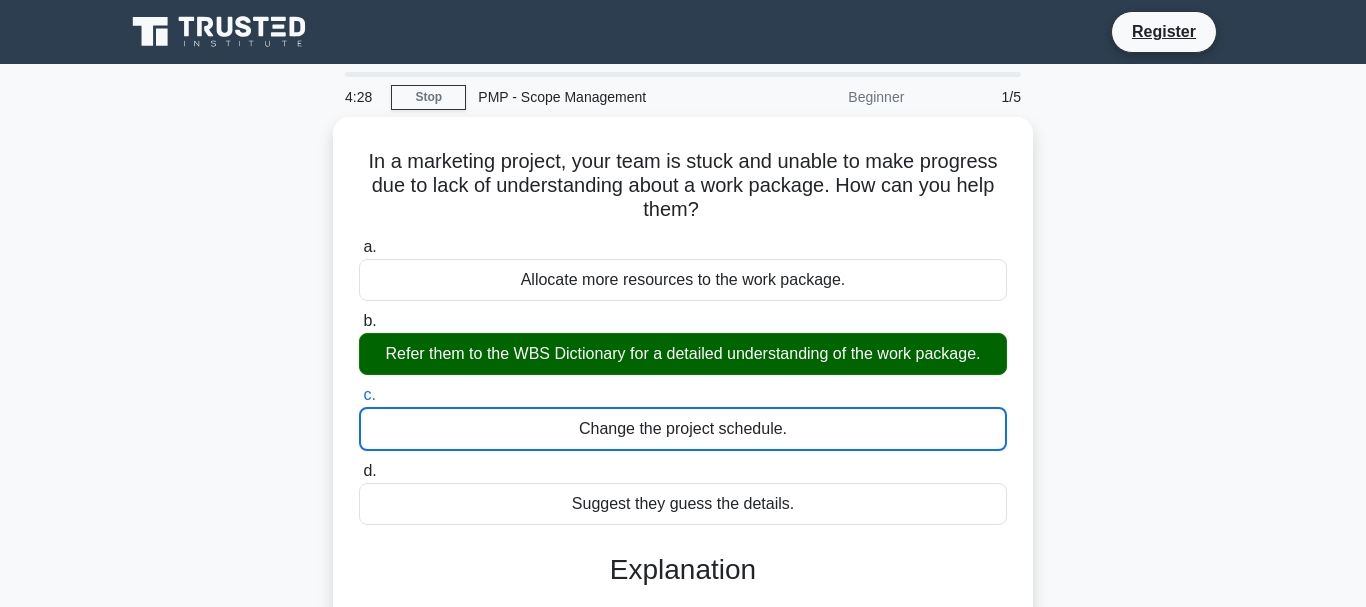 click on "d.
Suggest they guess the details." at bounding box center (359, 471) 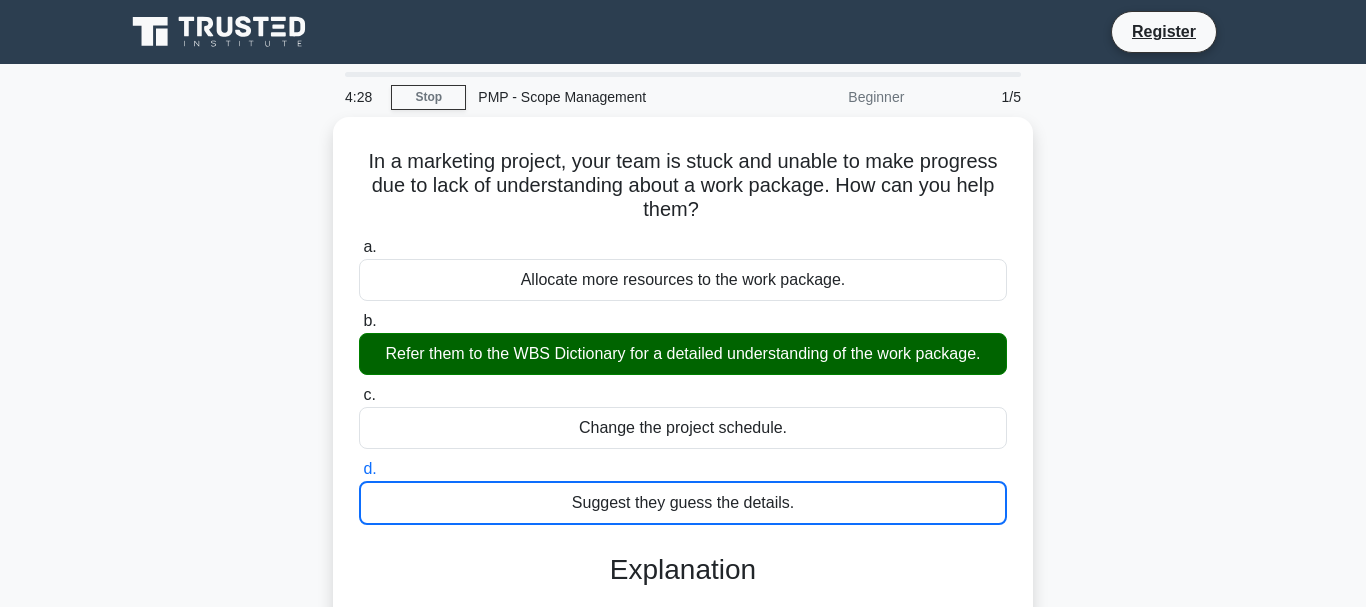 click on "a.
Allocate more resources to the work package." at bounding box center (359, 247) 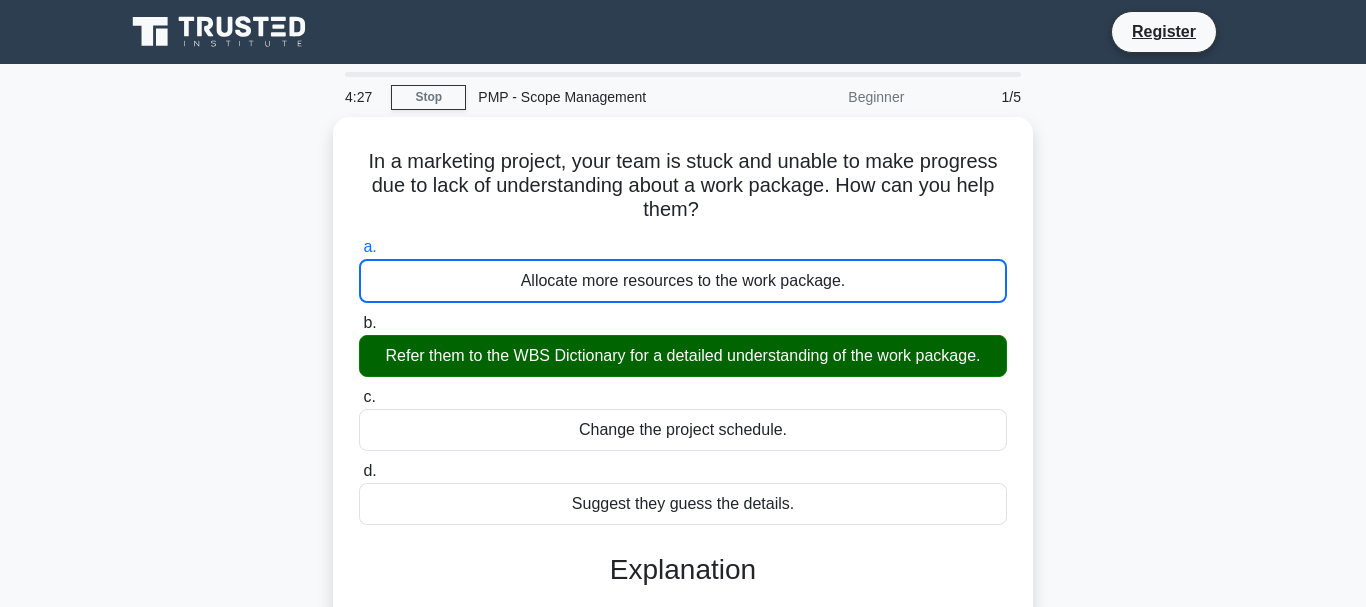 click on "b.
Refer them to the WBS Dictionary for a detailed understanding of the work package." at bounding box center [359, 323] 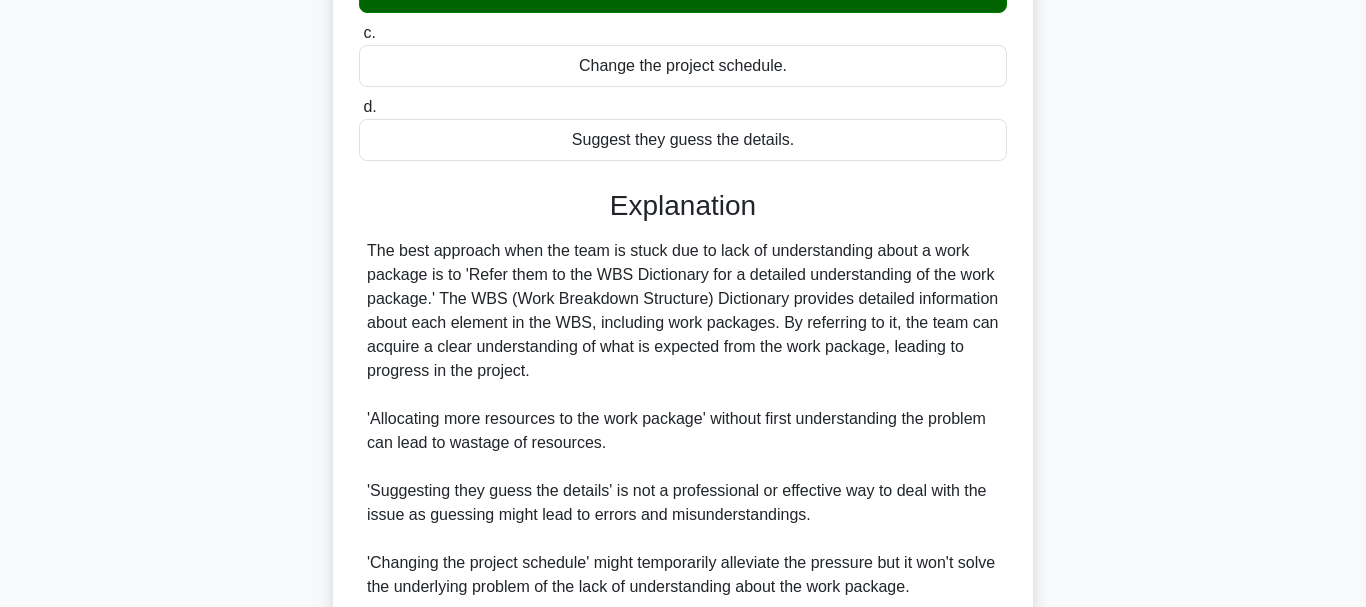 scroll, scrollTop: 399, scrollLeft: 0, axis: vertical 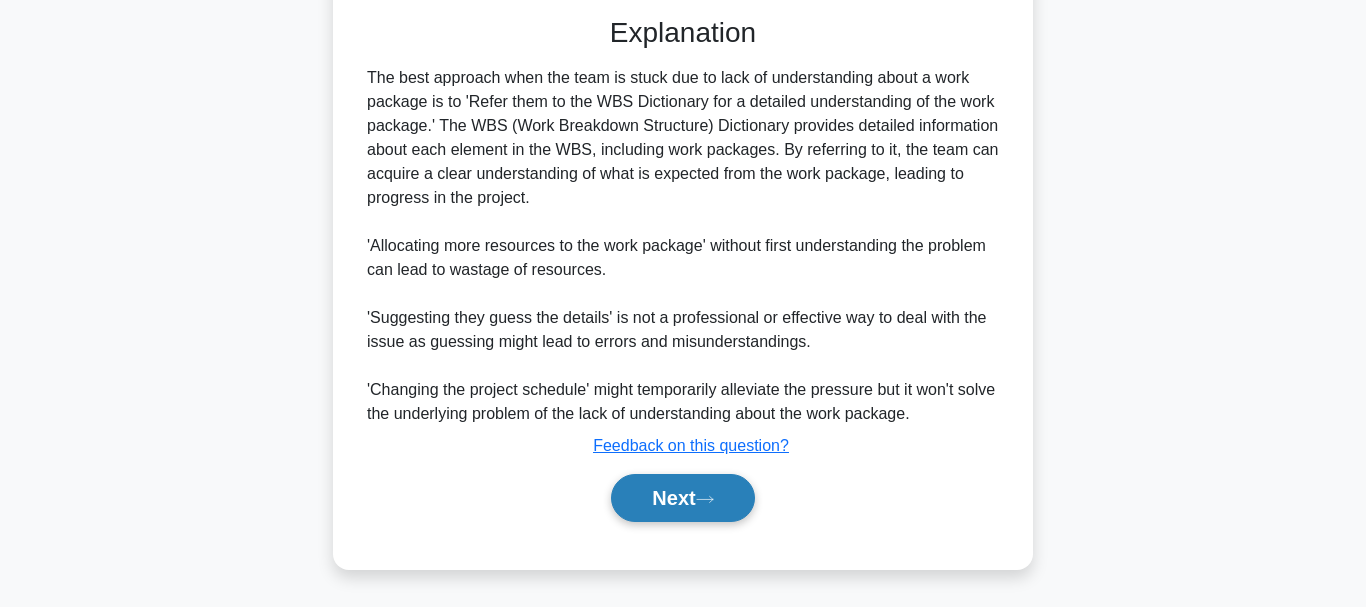 click on "Next" at bounding box center (682, 498) 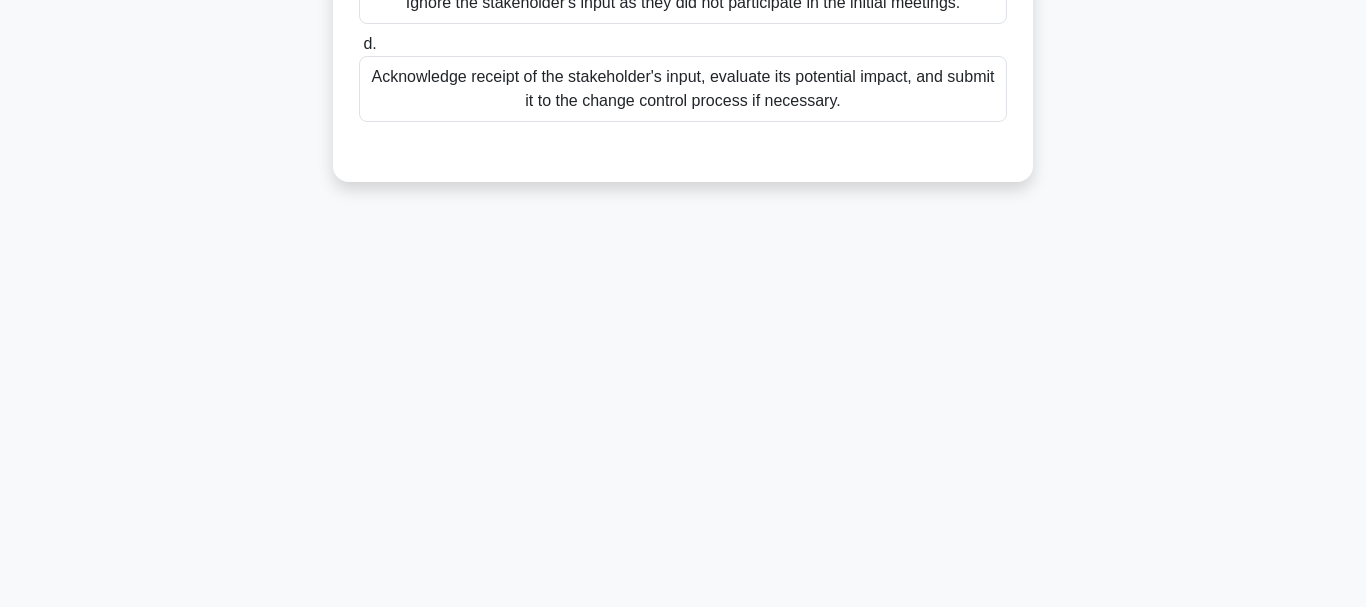 scroll, scrollTop: 473, scrollLeft: 0, axis: vertical 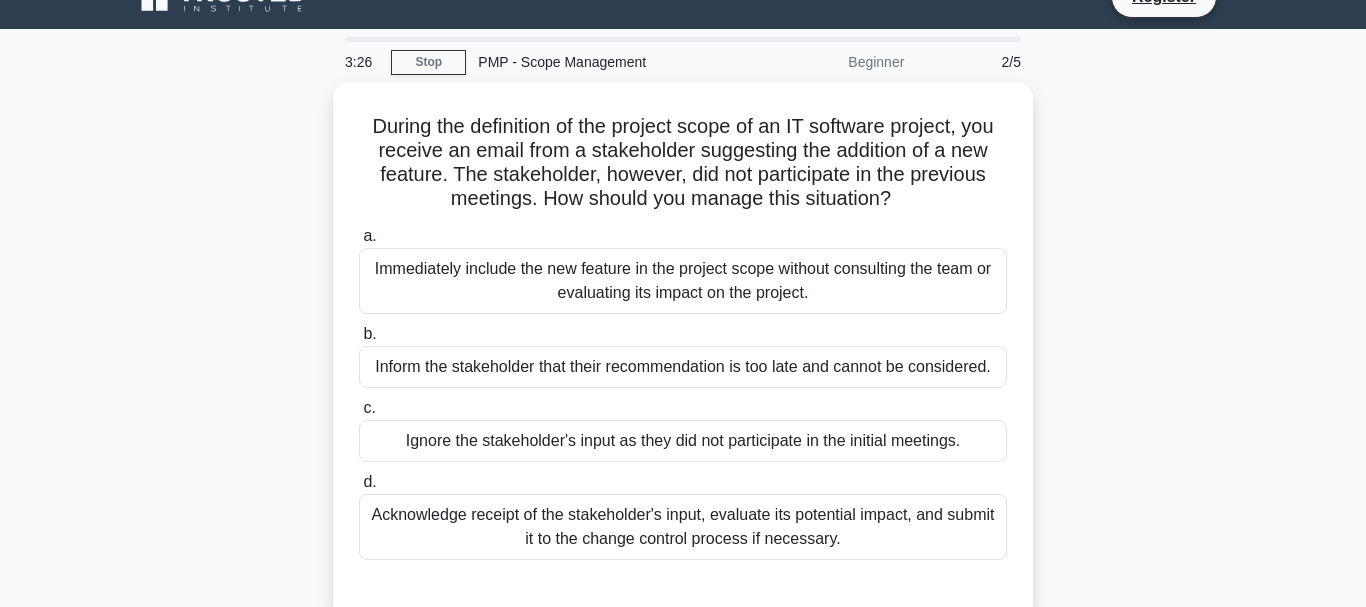 click on "3:26
Stop
PMP  - Scope Management
Beginner
2/5
During the definition of the project scope of an IT software project, you receive an email from a stakeholder suggesting the addition of a new feature. The stakeholder, however, did not participate in the previous meetings. How should you manage this situation?
.spinner_0XTQ{transform-origin:center;animation:spinner_y6GP .75s linear infinite}@keyframes spinner_y6GP{100%{transform:rotate(360deg)}}
a." at bounding box center (683, 537) 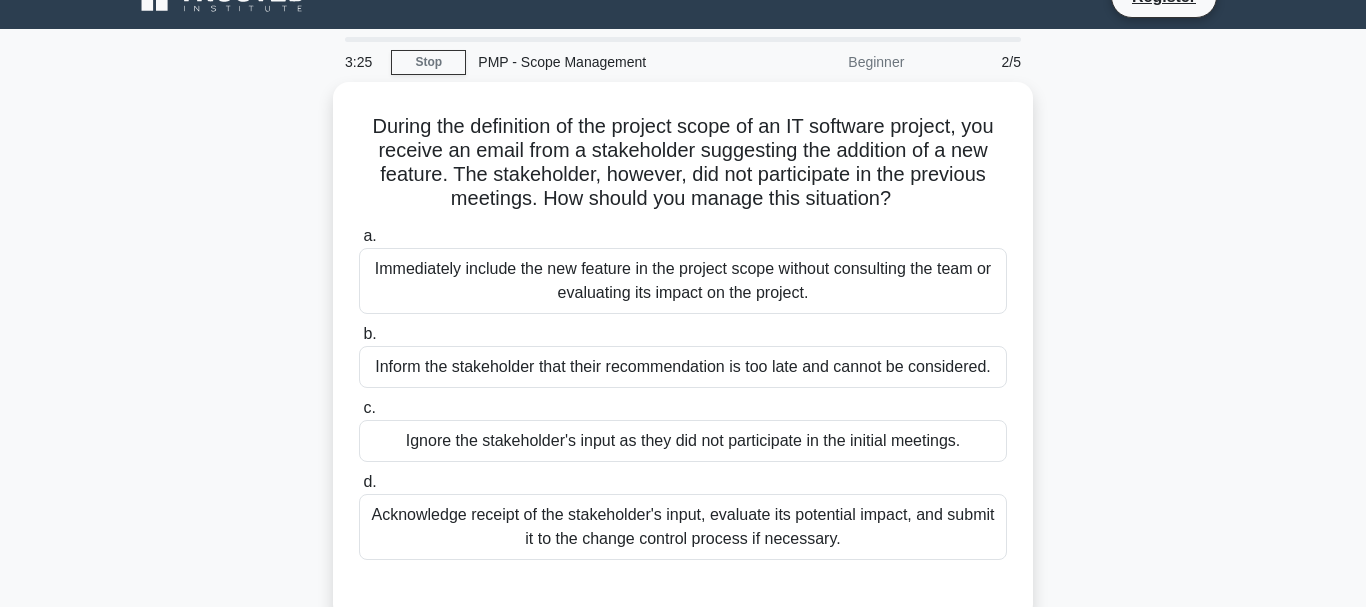 click on "3:25
Stop
PMP  - Scope Management
Beginner
2/5
During the definition of the project scope of an IT software project, you receive an email from a stakeholder suggesting the addition of a new feature. The stakeholder, however, did not participate in the previous meetings. How should you manage this situation?
.spinner_0XTQ{transform-origin:center;animation:spinner_y6GP .75s linear infinite}@keyframes spinner_y6GP{100%{transform:rotate(360deg)}}
a." at bounding box center (683, 537) 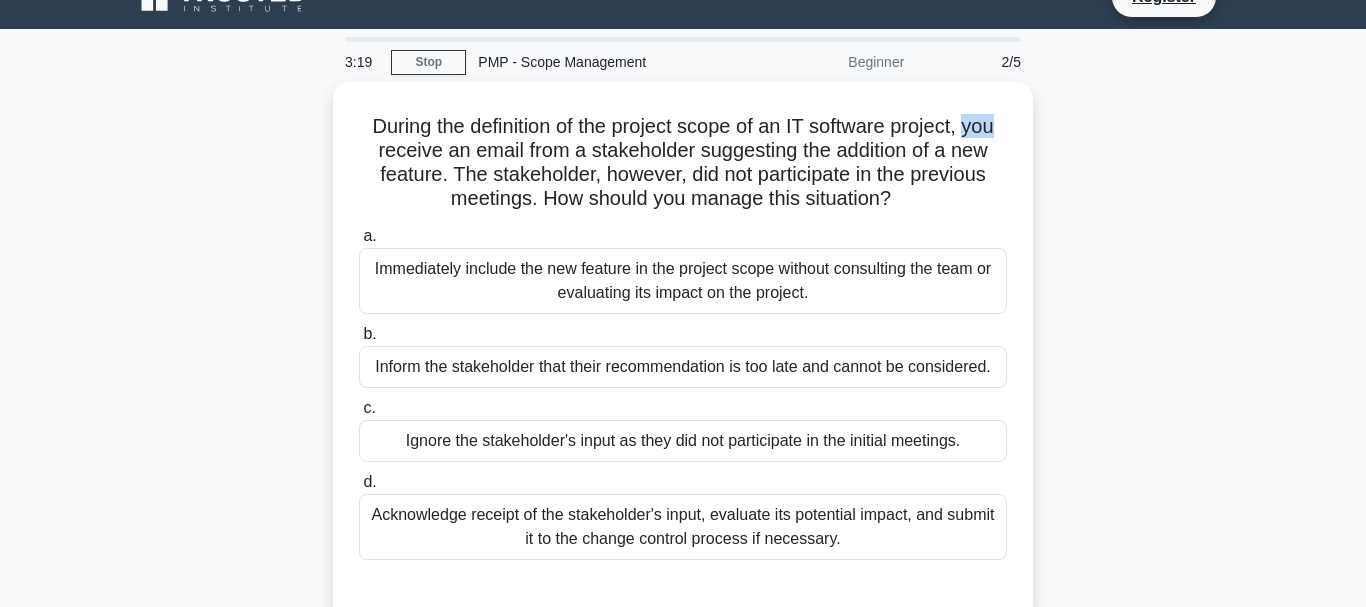 click on "3:19
Stop
PMP  - Scope Management
Beginner
2/5
During the definition of the project scope of an IT software project, you receive an email from a stakeholder suggesting the addition of a new feature. The stakeholder, however, did not participate in the previous meetings. How should you manage this situation?
.spinner_0XTQ{transform-origin:center;animation:spinner_y6GP .75s linear infinite}@keyframes spinner_y6GP{100%{transform:rotate(360deg)}}
a." at bounding box center (683, 537) 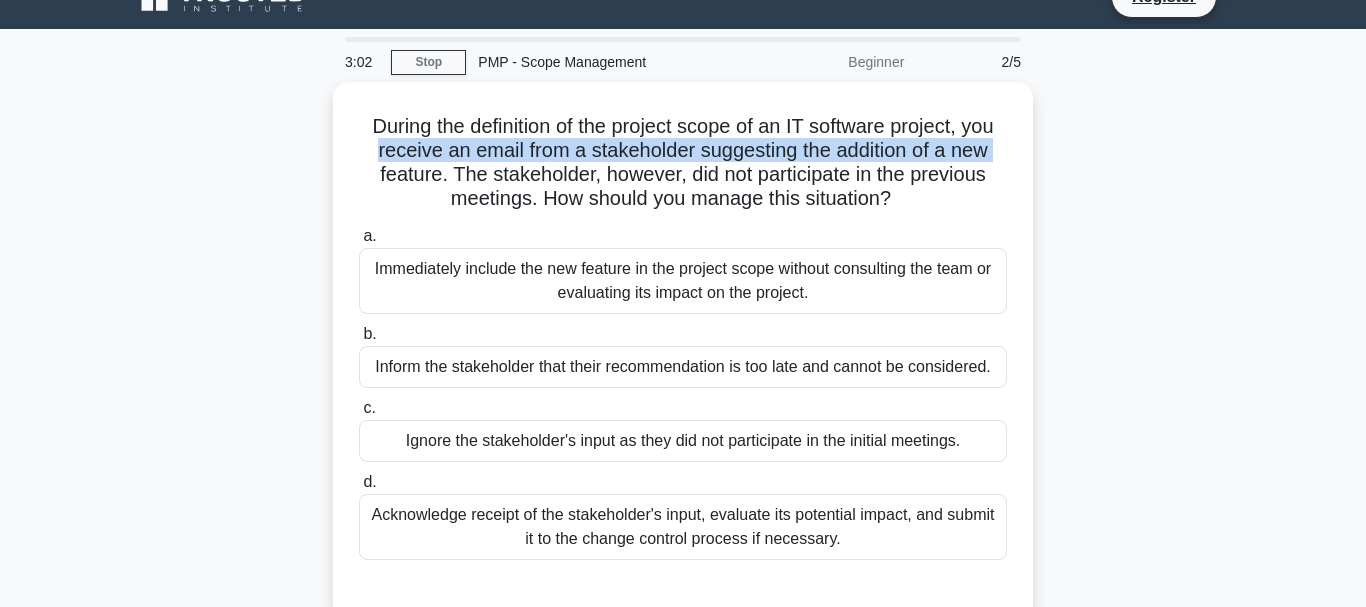 drag, startPoint x: 1321, startPoint y: 130, endPoint x: 1324, endPoint y: 144, distance: 14.3178215 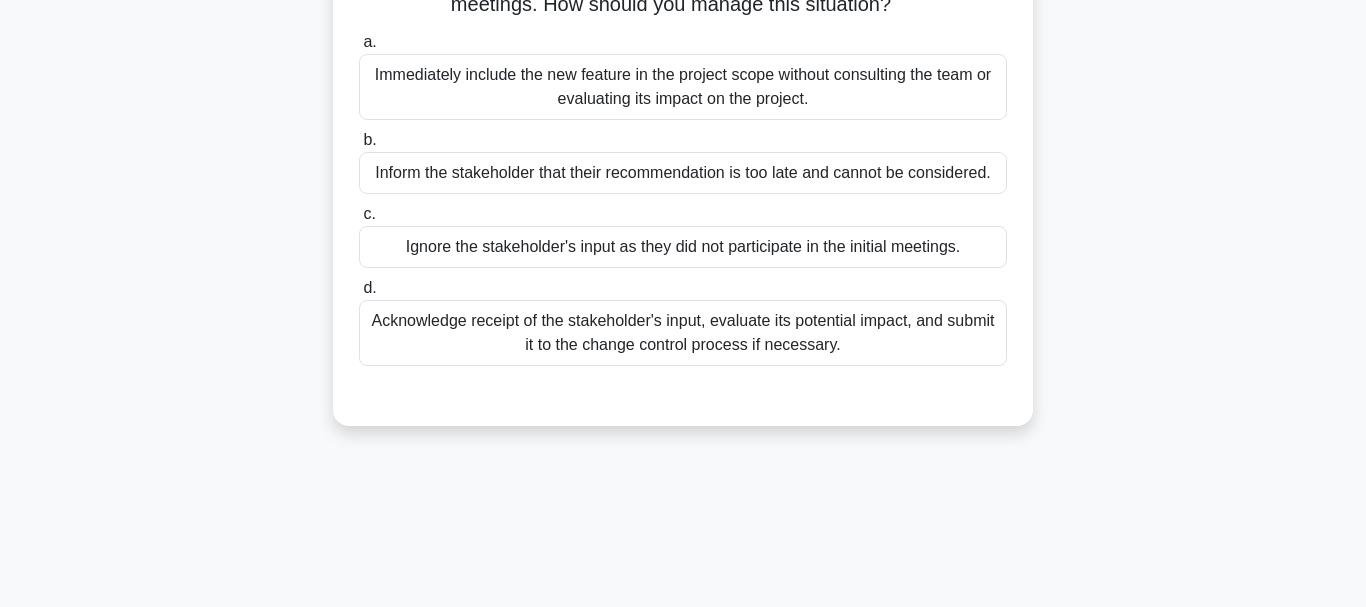 scroll, scrollTop: 249, scrollLeft: 0, axis: vertical 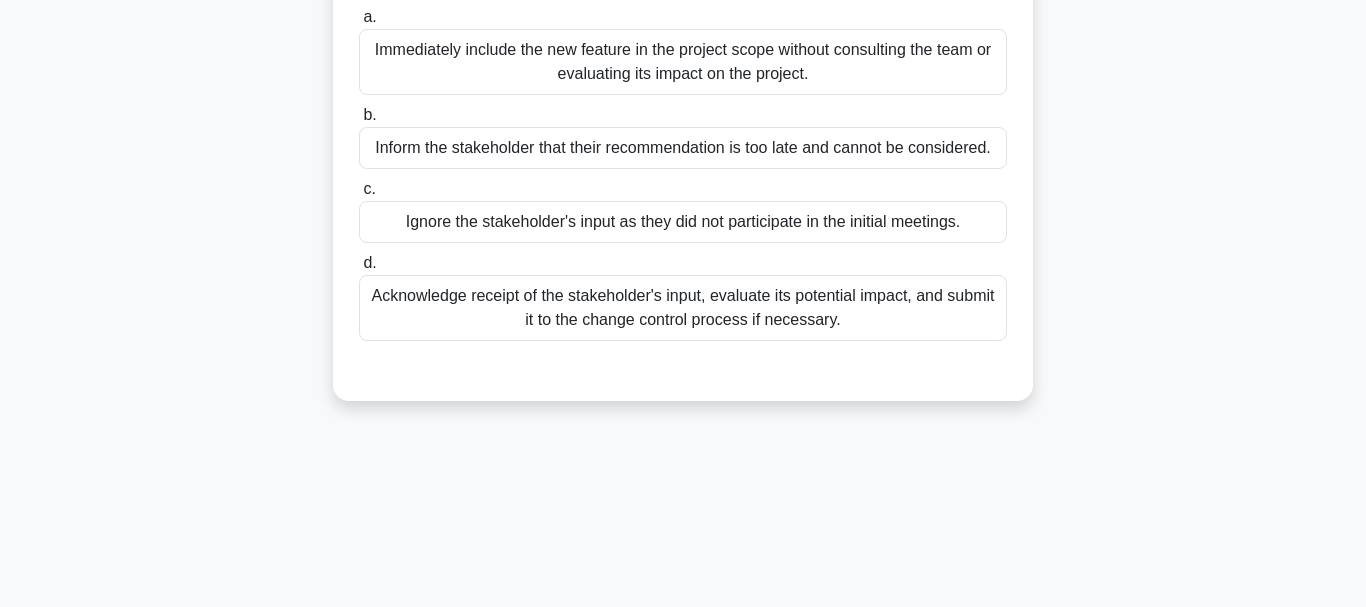 click on "Acknowledge receipt of the stakeholder's input, evaluate its potential impact, and submit it to the change control process if necessary." at bounding box center [683, 308] 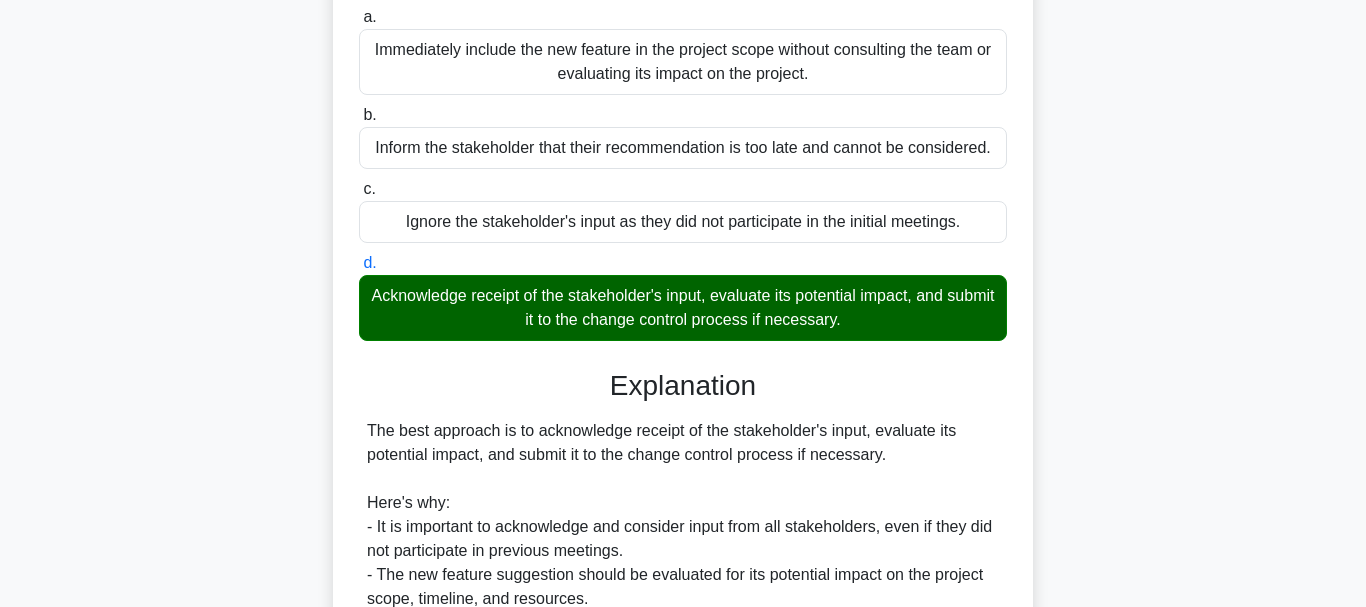 click on "a.
Immediately include the new feature in the project scope without consulting the team or evaluating its impact on the project." at bounding box center [359, 17] 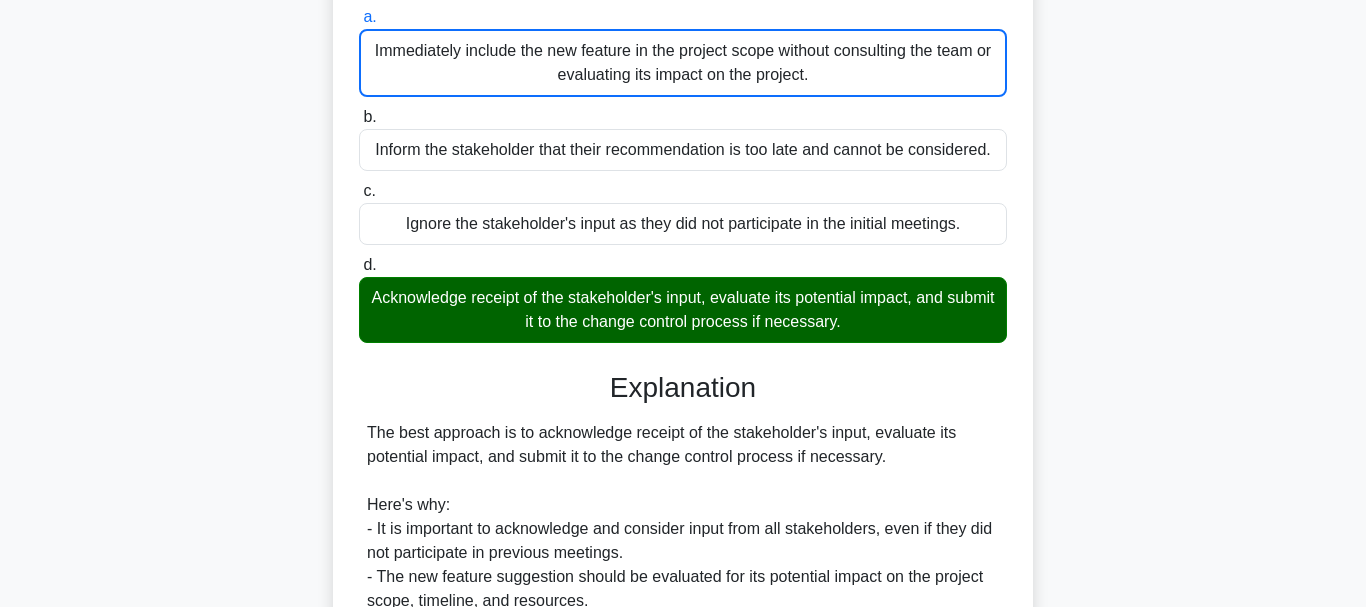click on "b.
Inform the stakeholder that their recommendation is too late and cannot be considered." at bounding box center [359, 117] 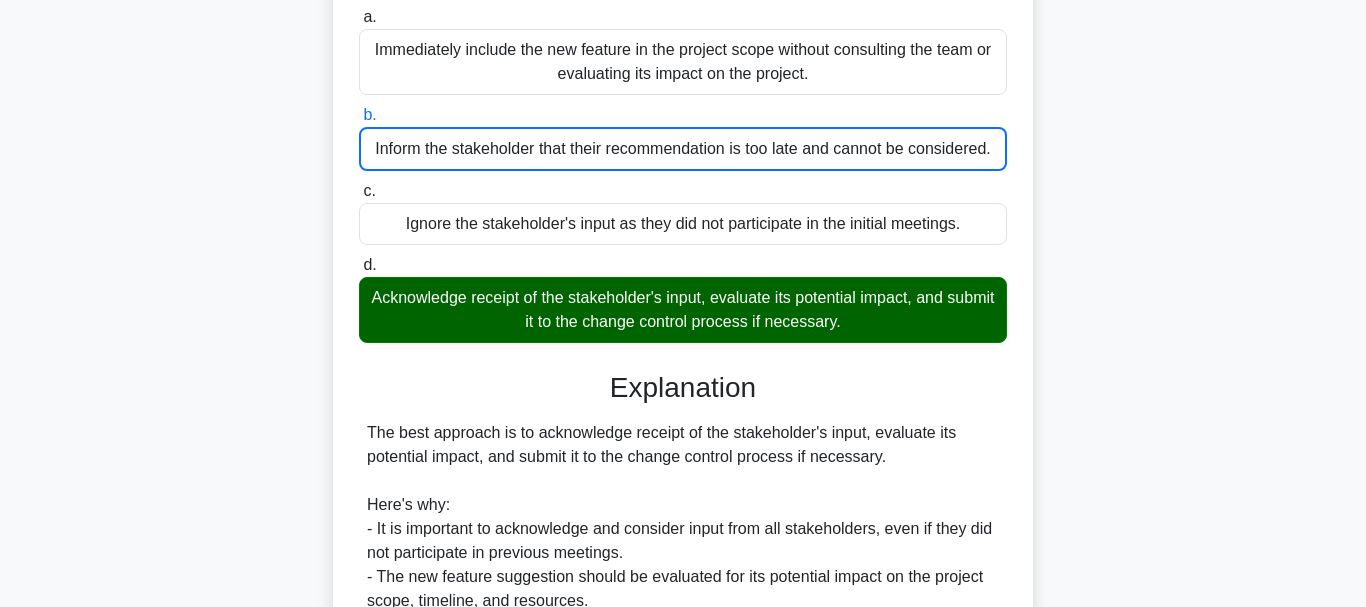 click on "c.
Ignore the stakeholder's input as they did not participate in the initial meetings." at bounding box center (359, 191) 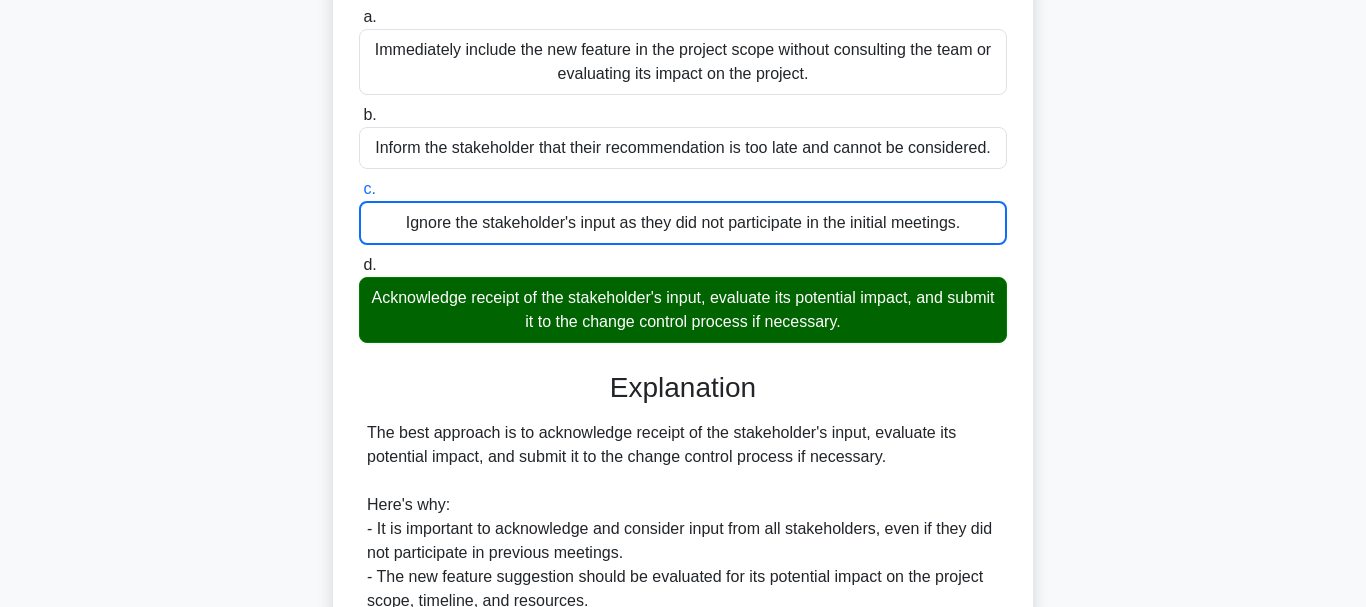 click on "d.
Acknowledge receipt of the stakeholder's input, evaluate its potential impact, and submit it to the change control process if necessary." at bounding box center (359, 265) 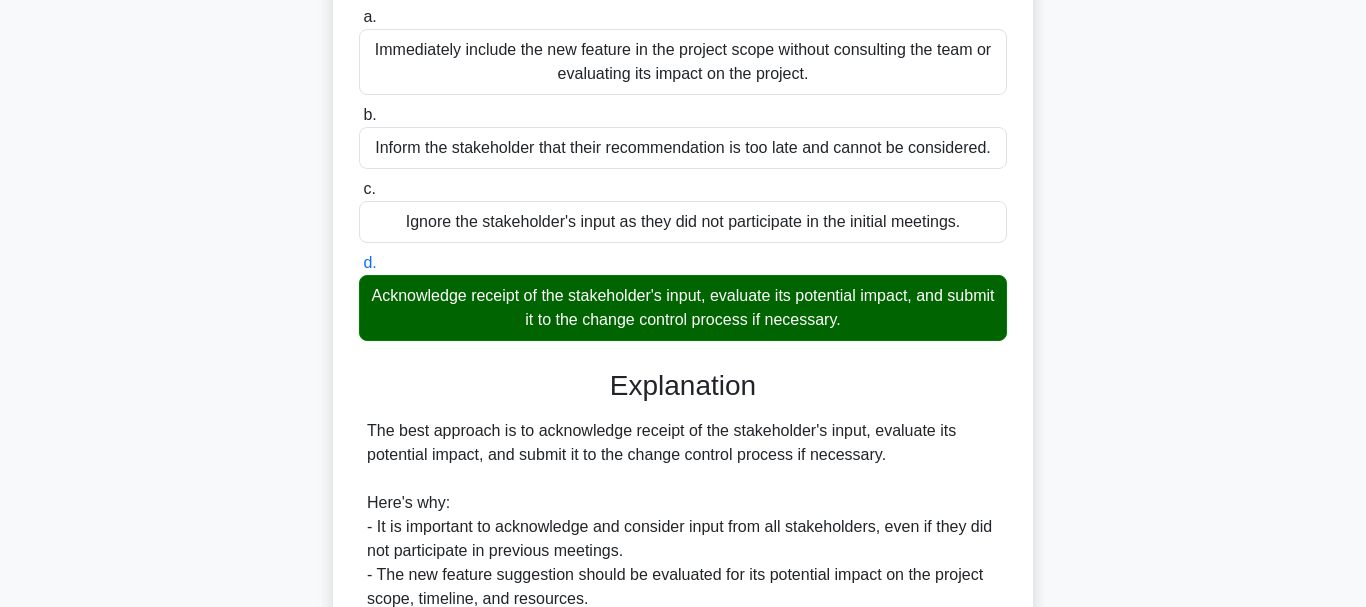 click on "a.
Immediately include the new feature in the project scope without consulting the team or evaluating its impact on the project." at bounding box center [359, 17] 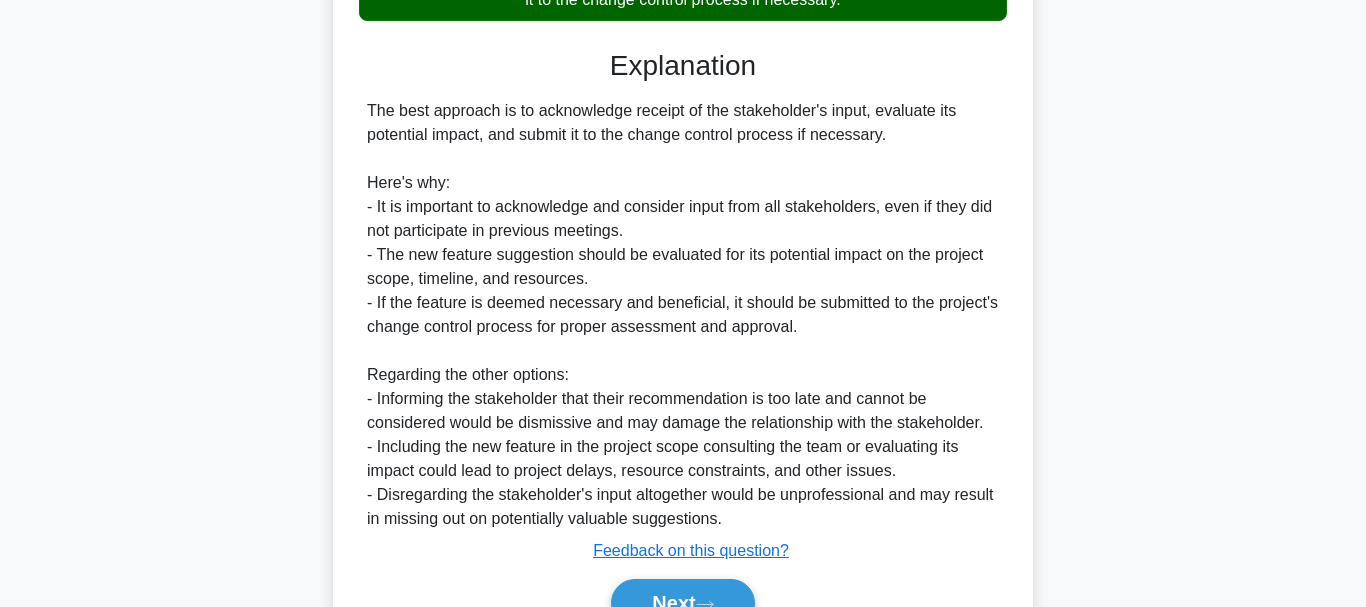 scroll, scrollTop: 578, scrollLeft: 0, axis: vertical 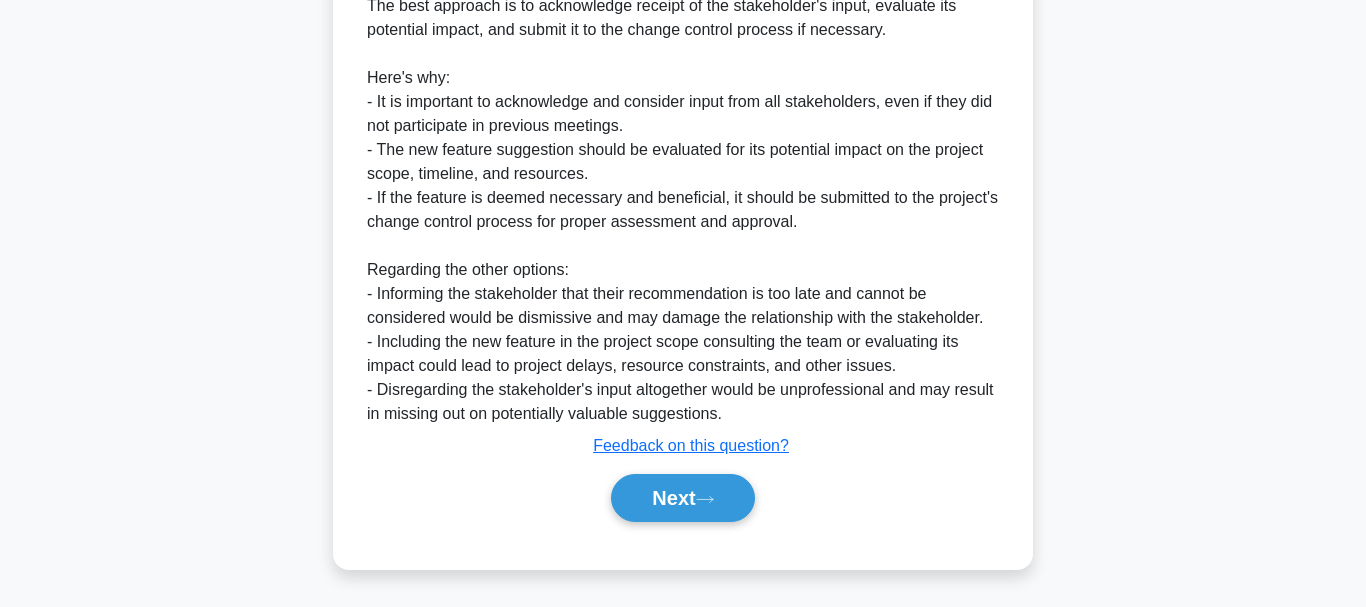 click on "Next" at bounding box center [683, 498] 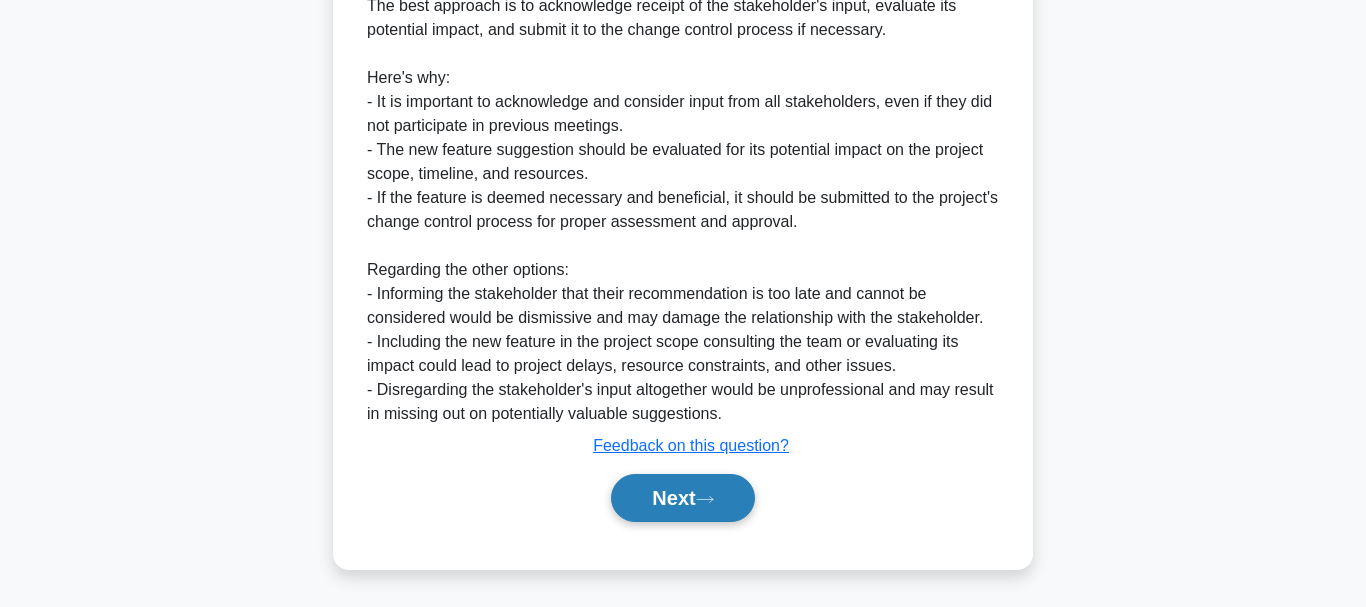 click on "Next" at bounding box center (682, 498) 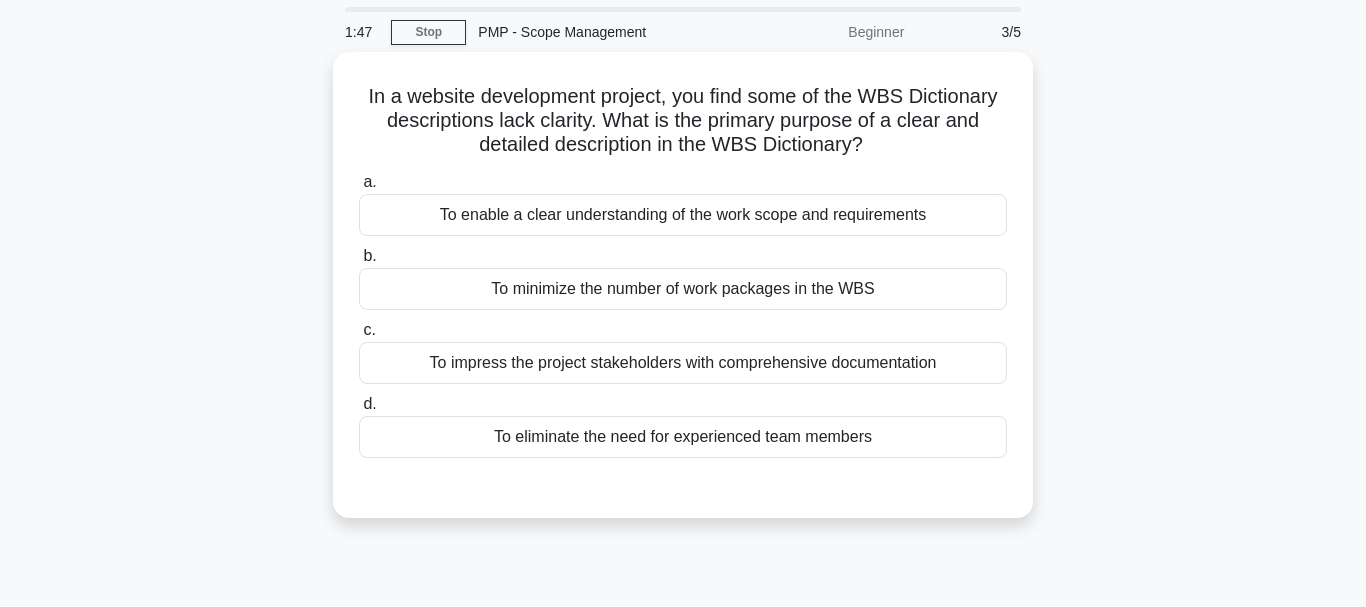 scroll, scrollTop: 60, scrollLeft: 0, axis: vertical 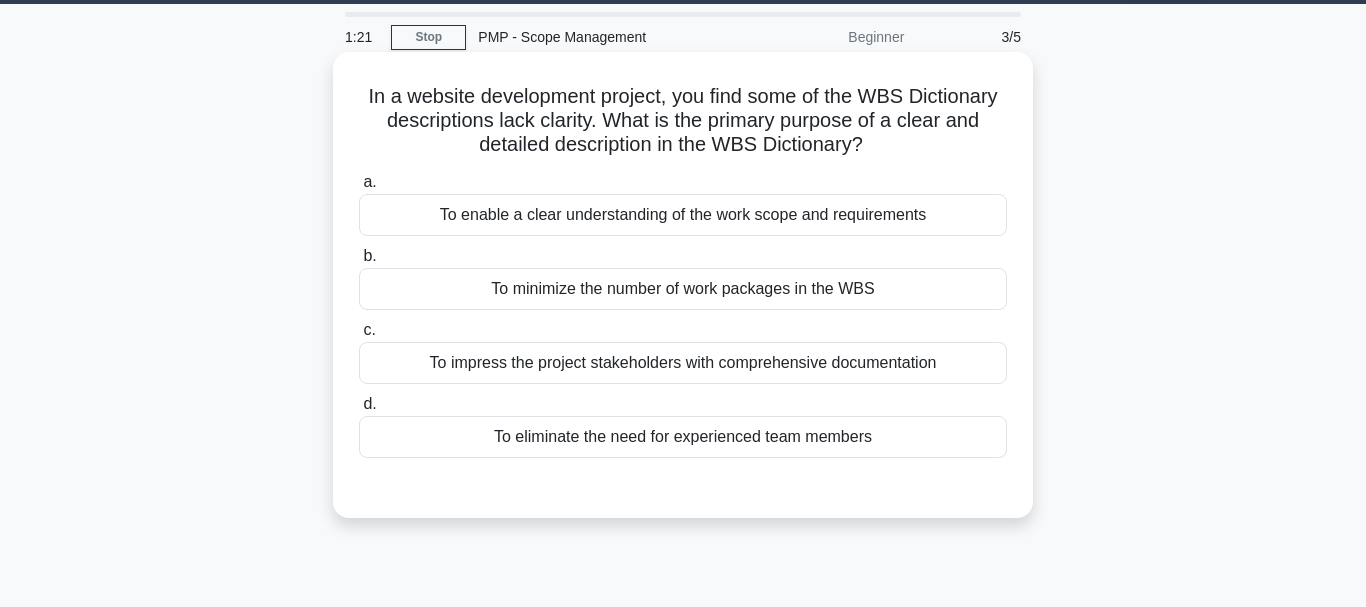 click on "To enable a clear understanding of the work scope and requirements" at bounding box center [683, 215] 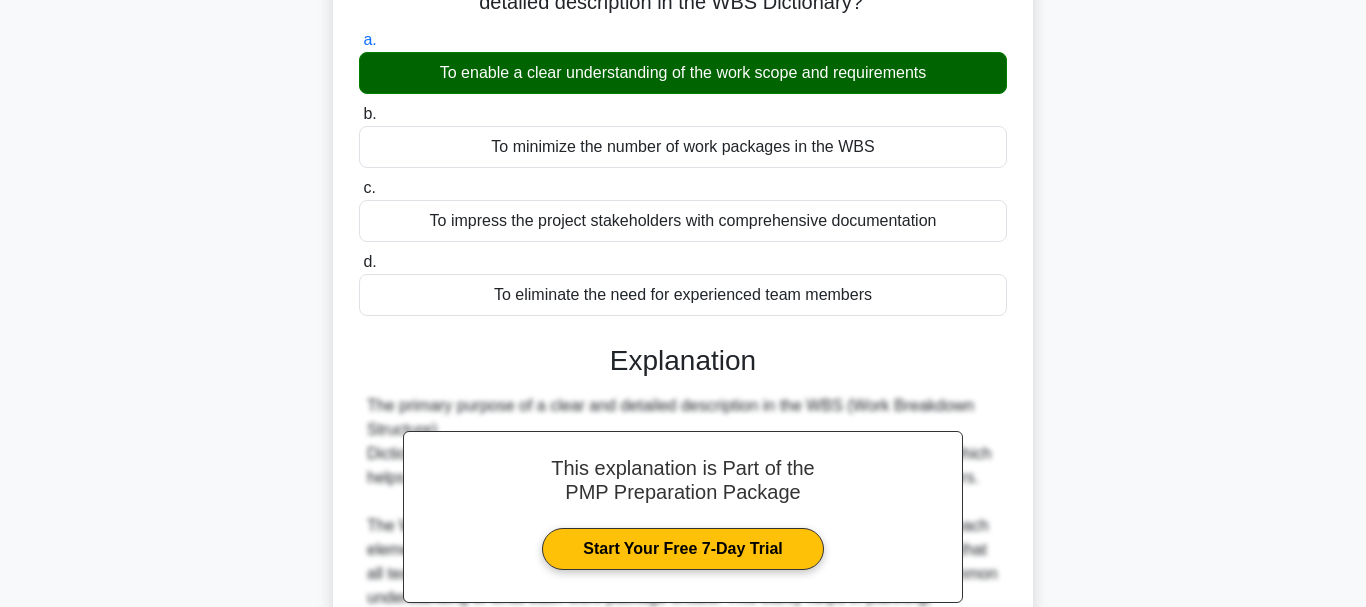 scroll, scrollTop: 208, scrollLeft: 0, axis: vertical 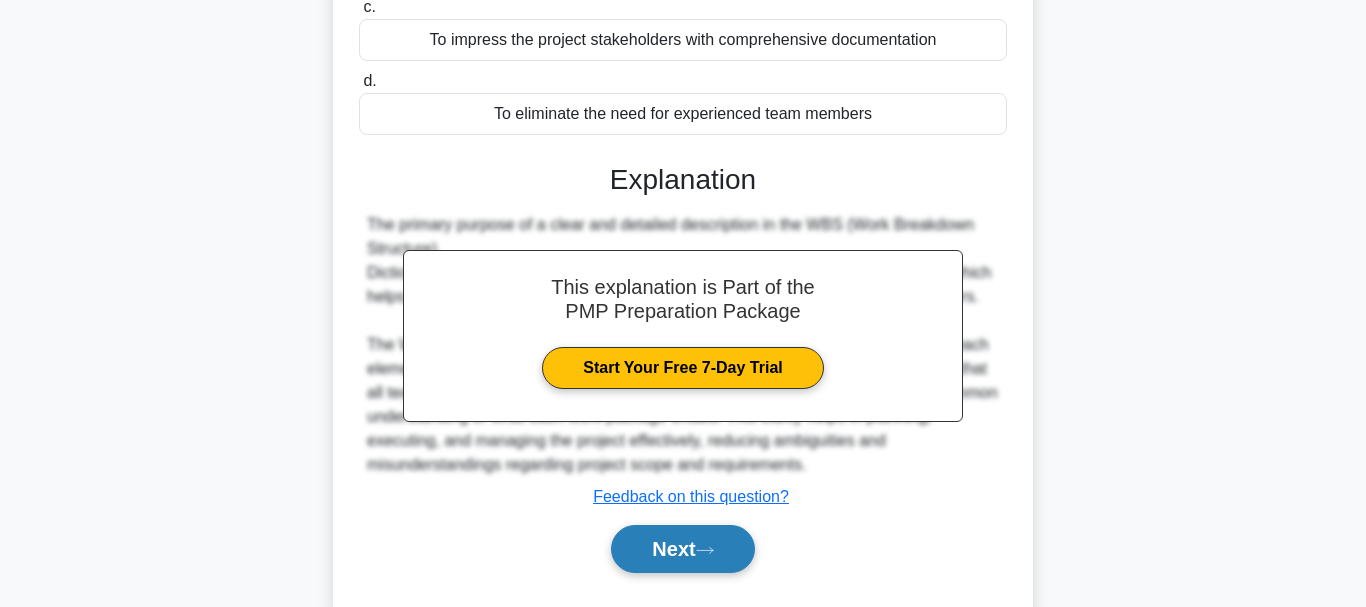 click on "Next" at bounding box center (682, 549) 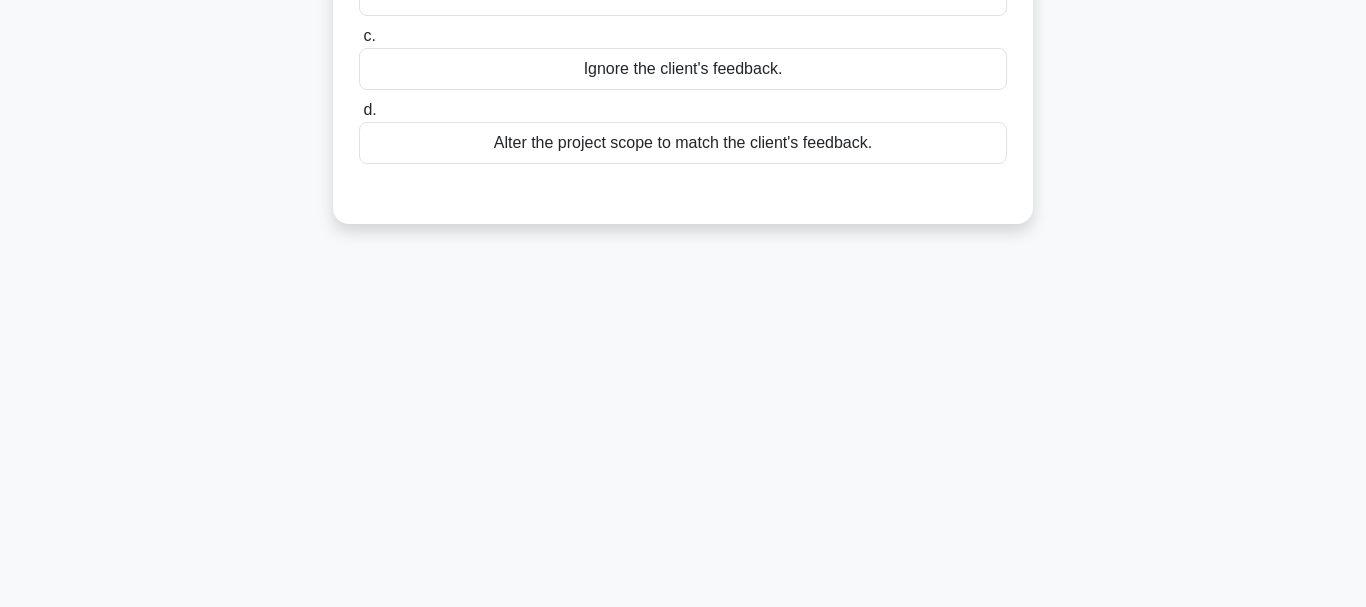 drag, startPoint x: 1341, startPoint y: 226, endPoint x: 1330, endPoint y: 129, distance: 97.62172 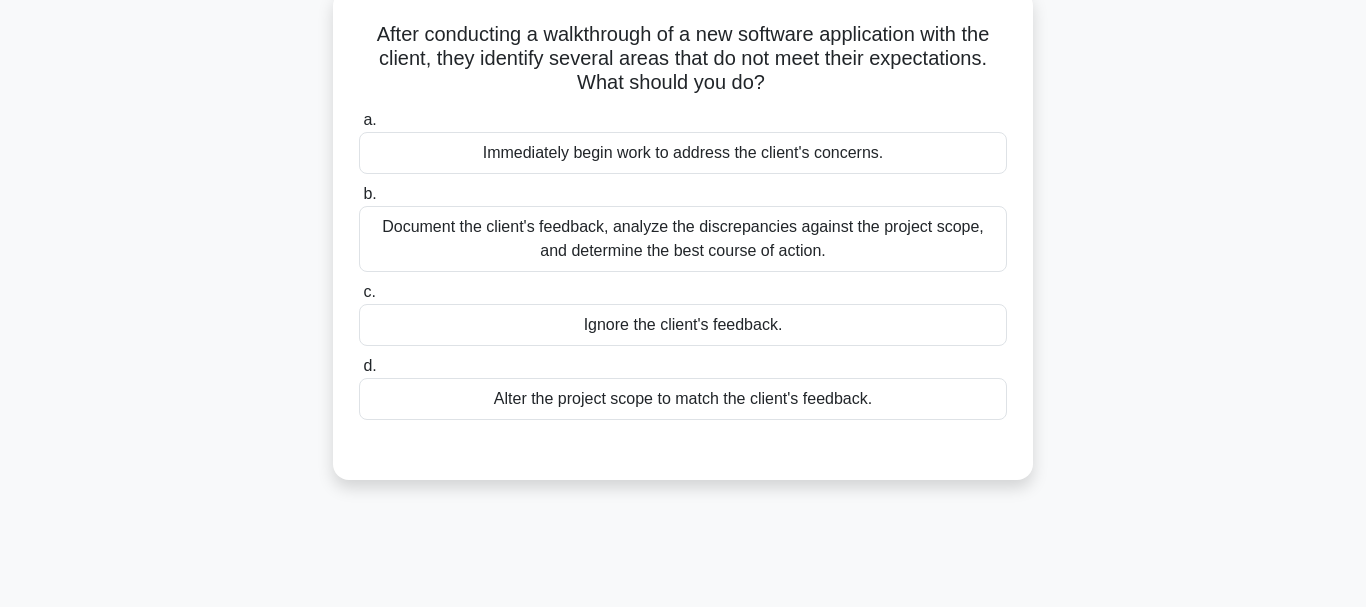 scroll, scrollTop: 0, scrollLeft: 0, axis: both 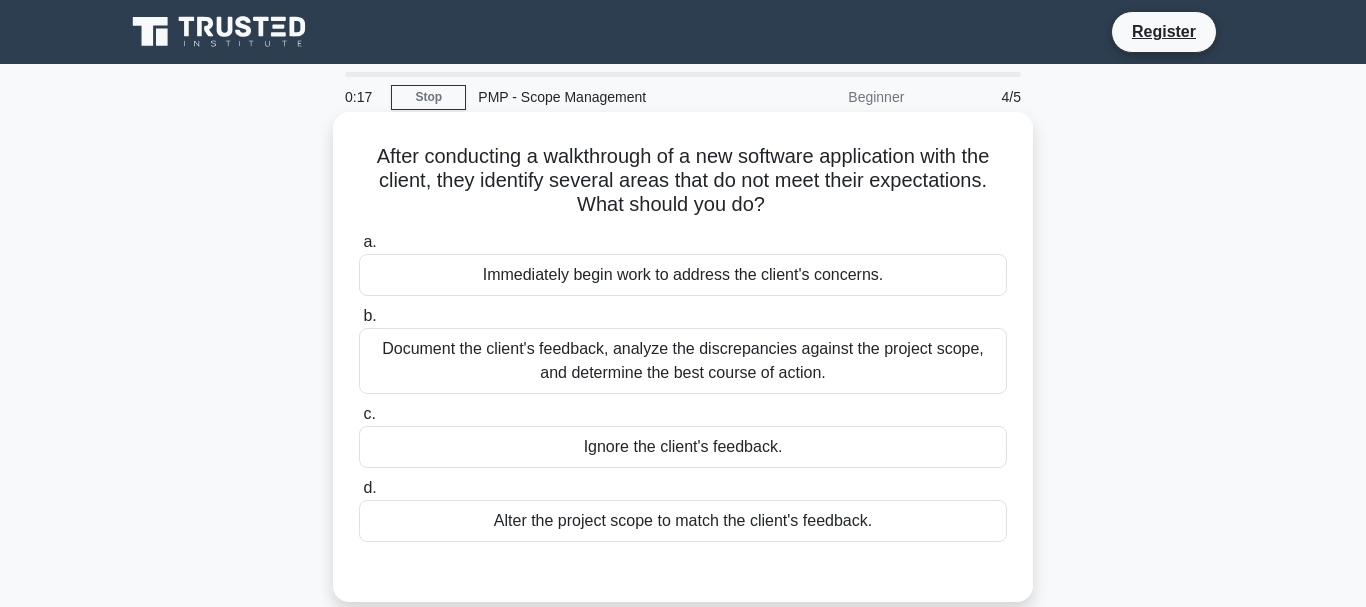 click on "Ignore the client's feedback." at bounding box center (683, 447) 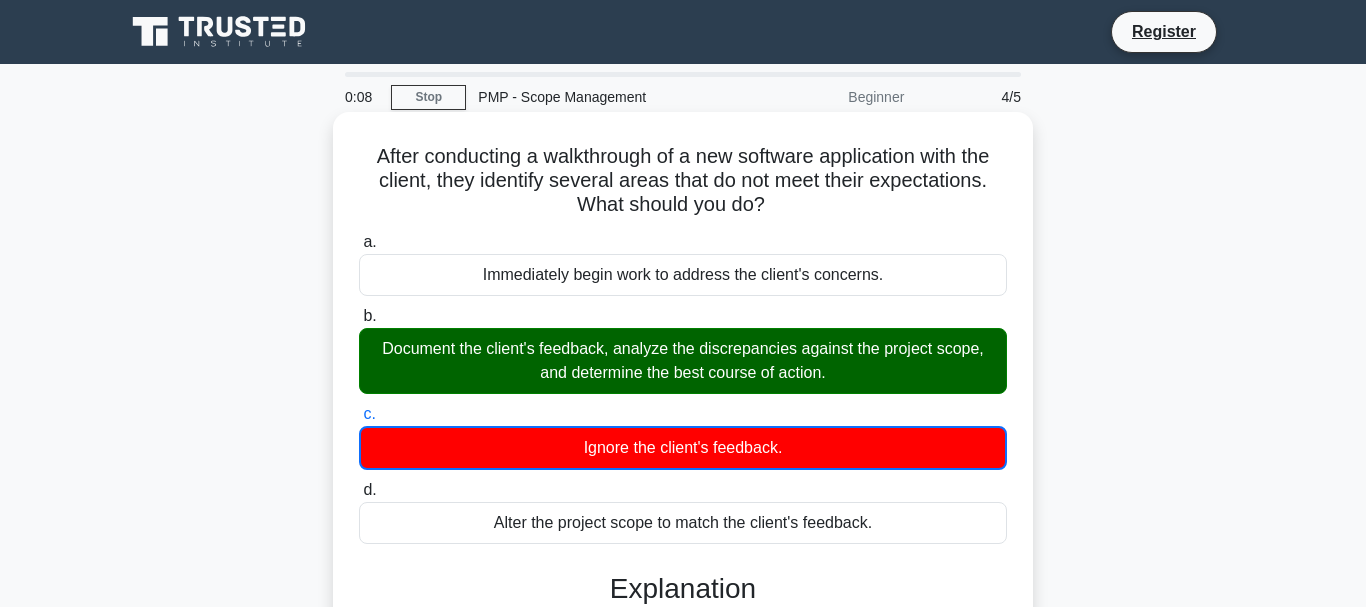 click on "Document the client's feedback, analyze the discrepancies against the project scope, and determine the best course of action." at bounding box center [683, 361] 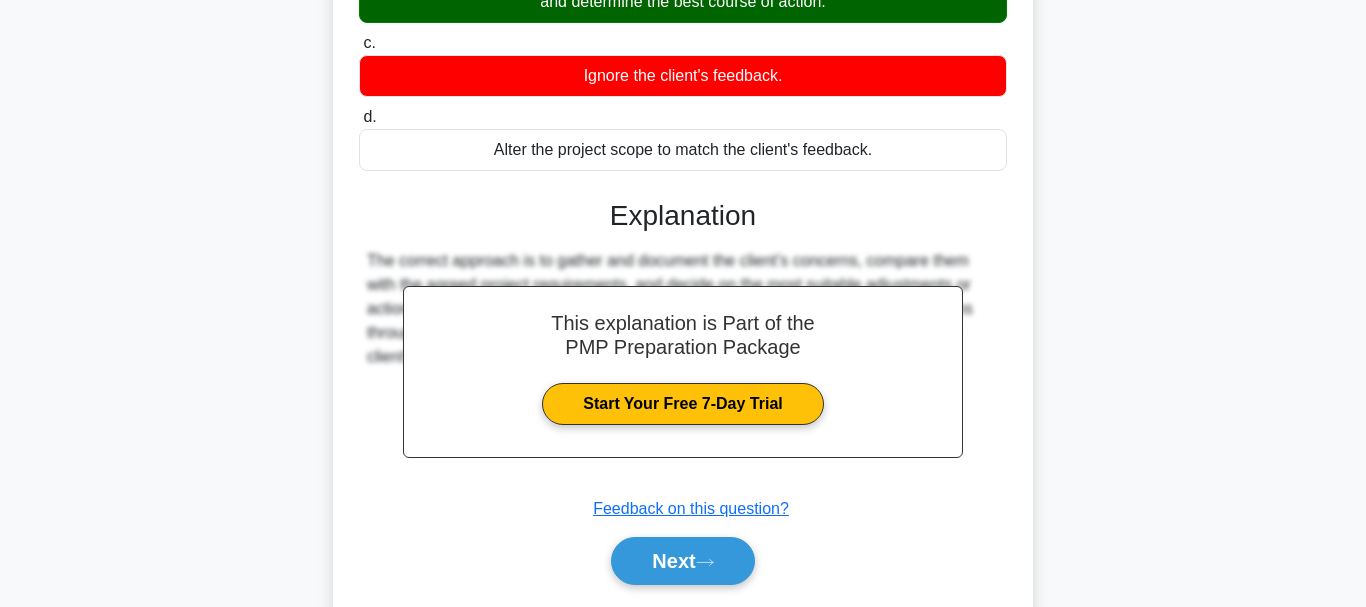 scroll, scrollTop: 392, scrollLeft: 0, axis: vertical 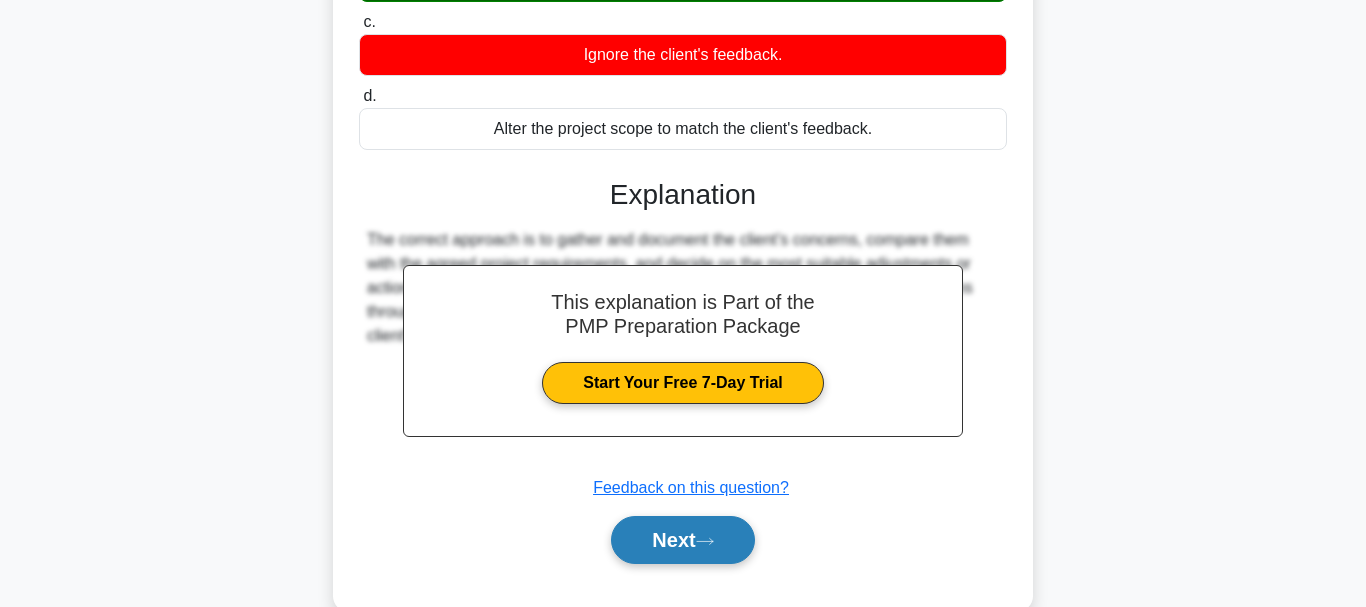 click on "Next" at bounding box center (682, 540) 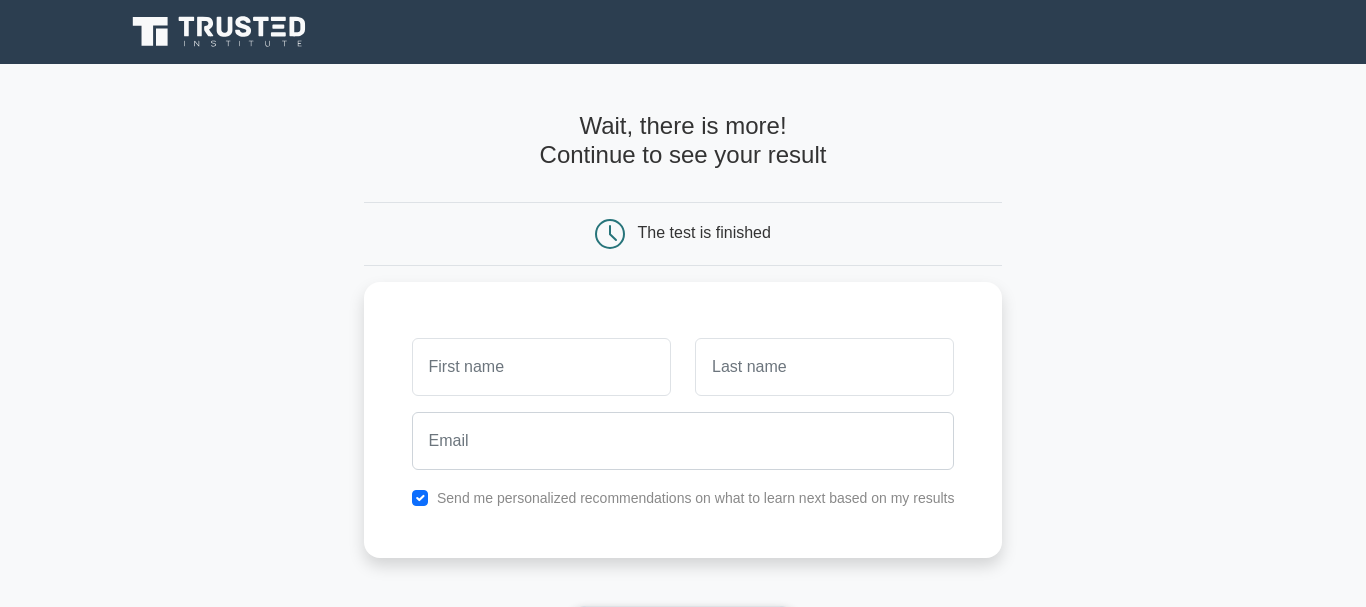 scroll, scrollTop: 0, scrollLeft: 0, axis: both 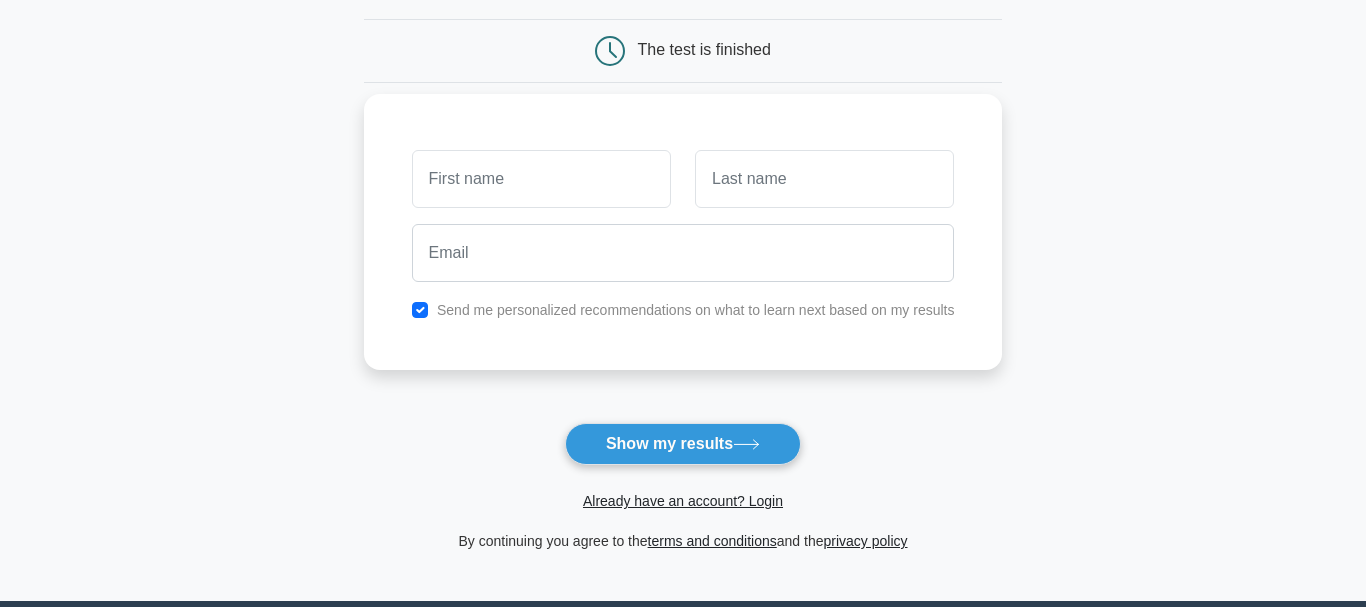 click at bounding box center (541, 179) 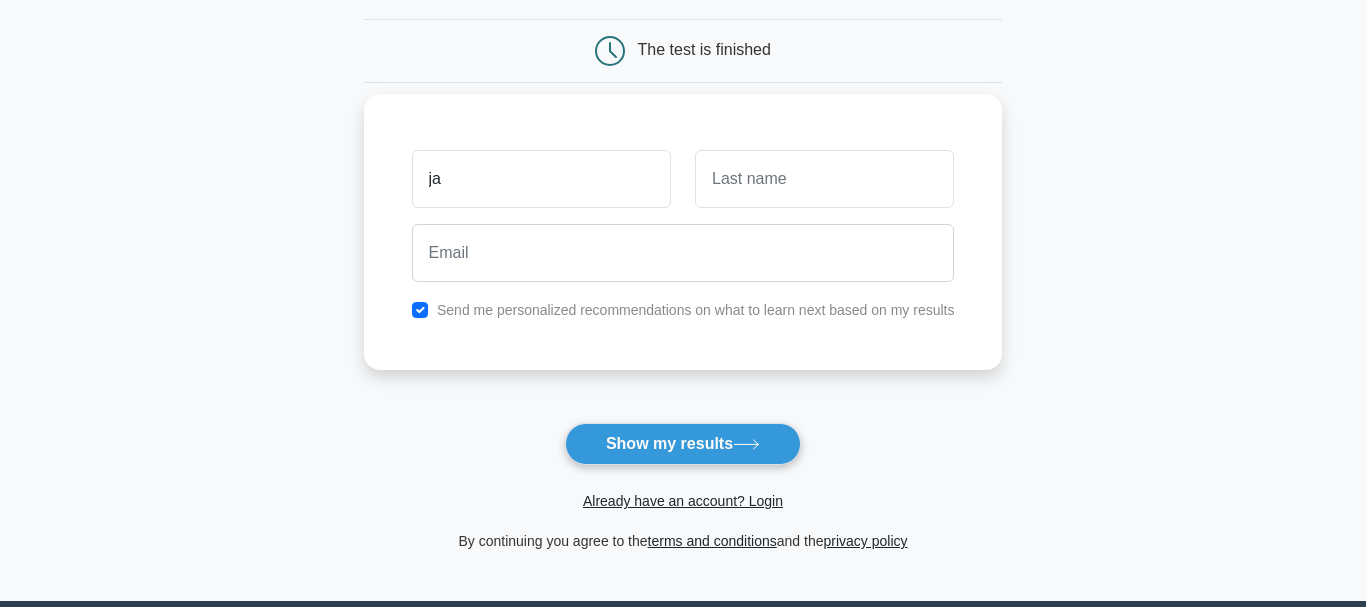 type on "j" 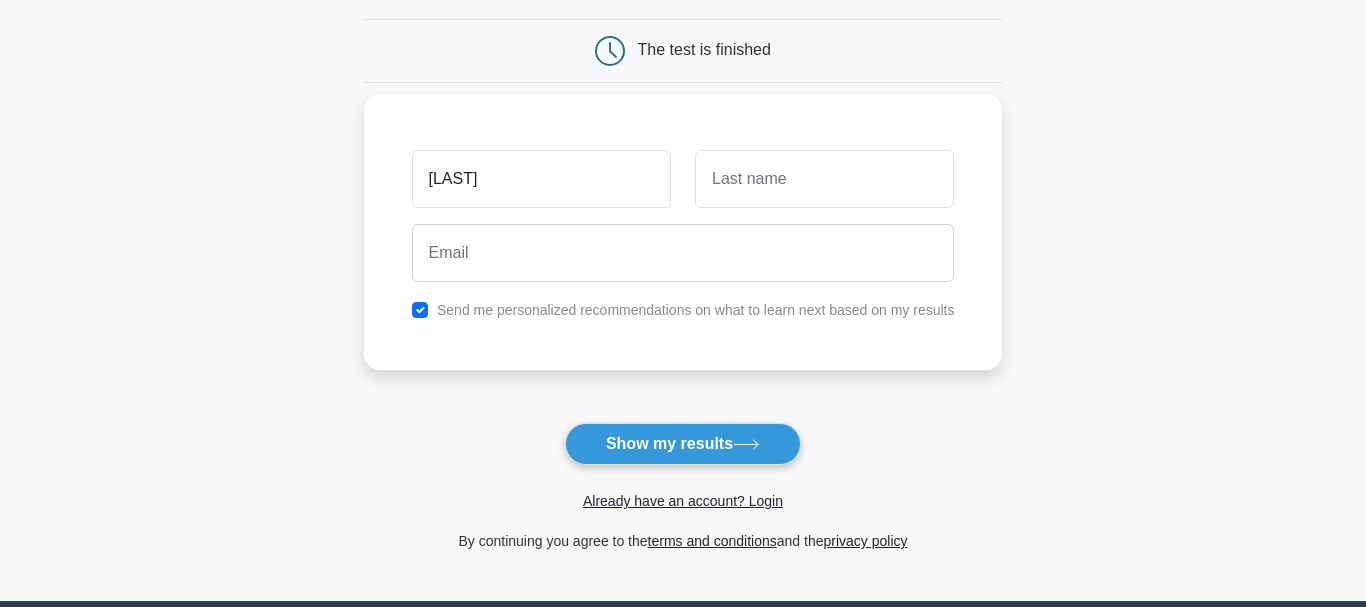 type on "Jacob" 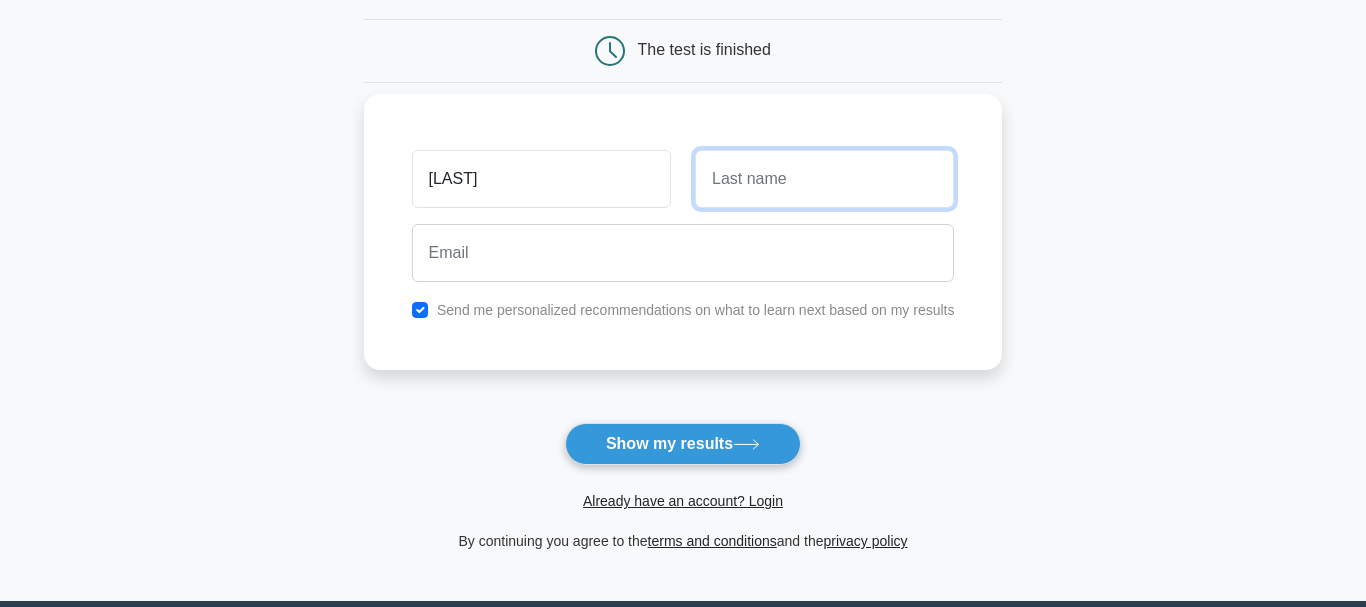 click at bounding box center (824, 179) 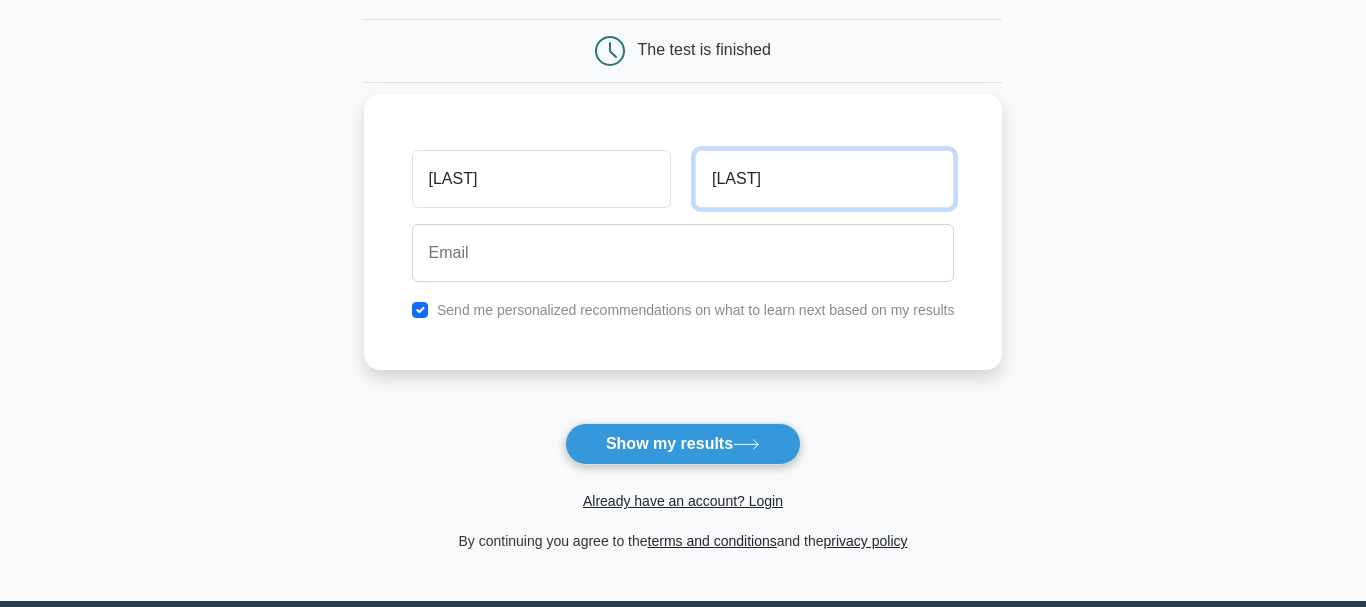 type on "Kangogo" 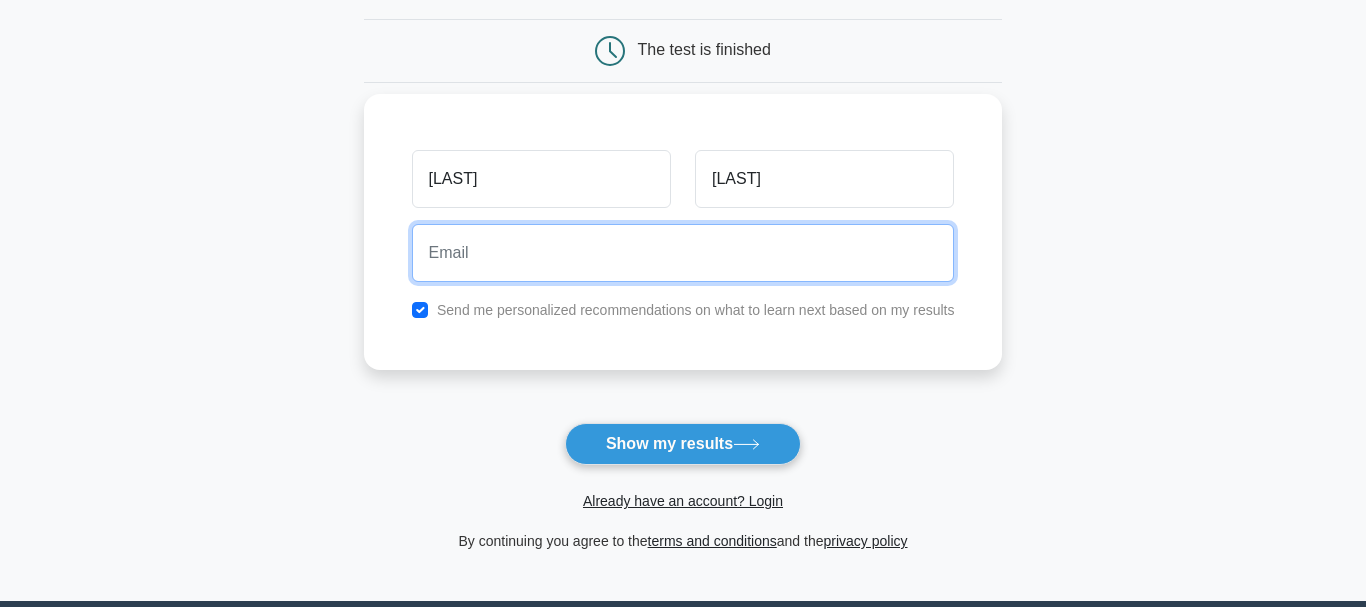 click at bounding box center (683, 253) 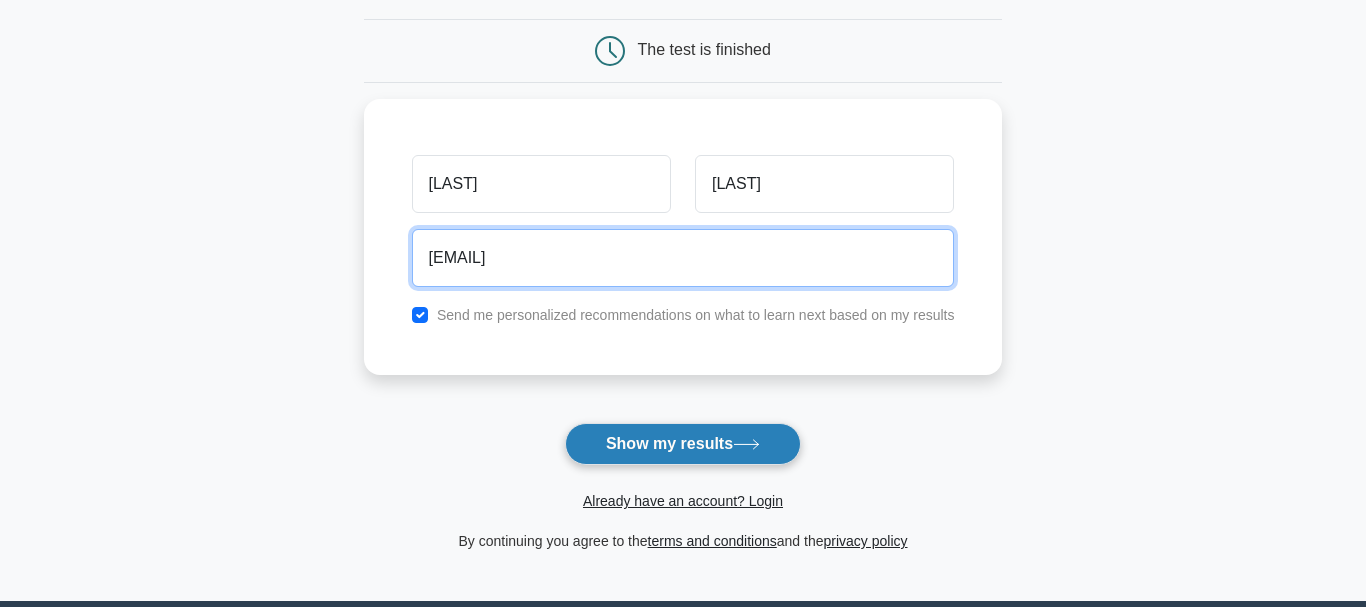 type on "jacobskango@gmal.com" 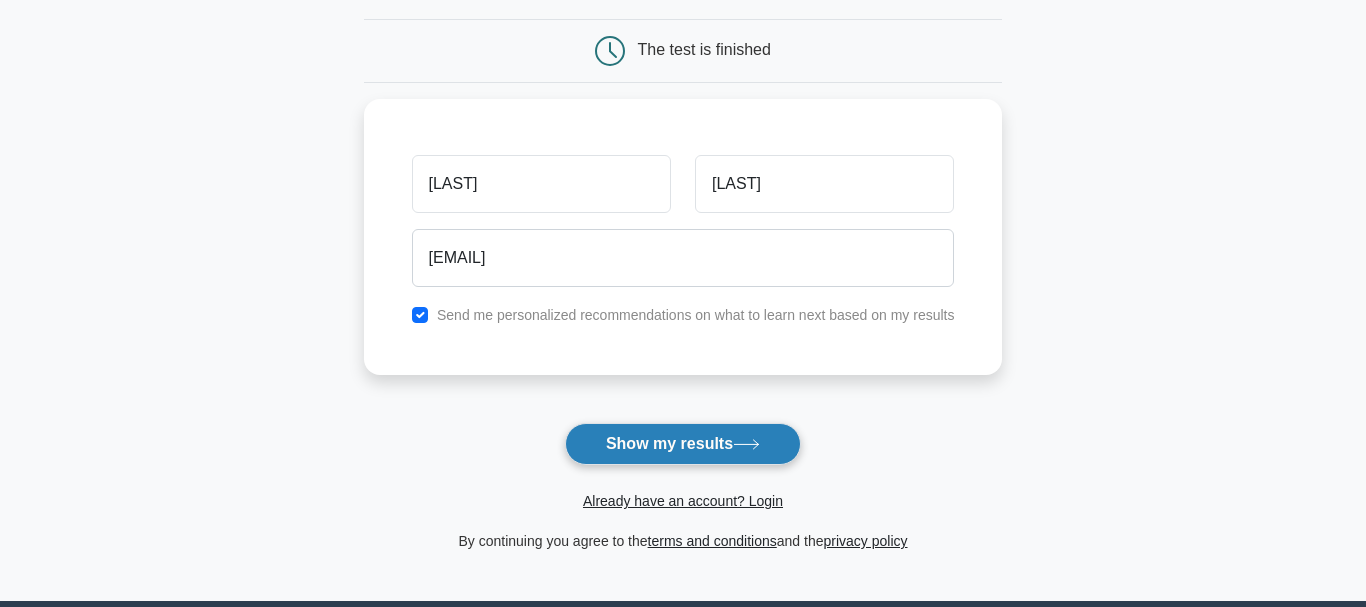 click on "Show my results" at bounding box center (683, 444) 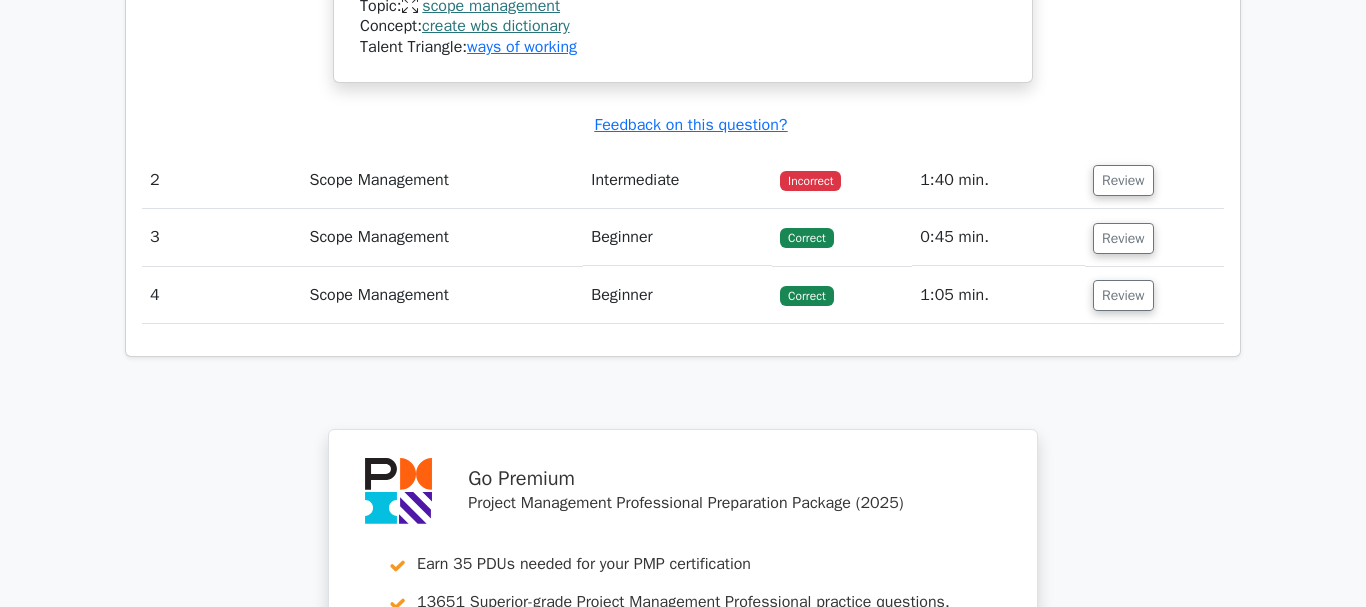 scroll, scrollTop: 2397, scrollLeft: 0, axis: vertical 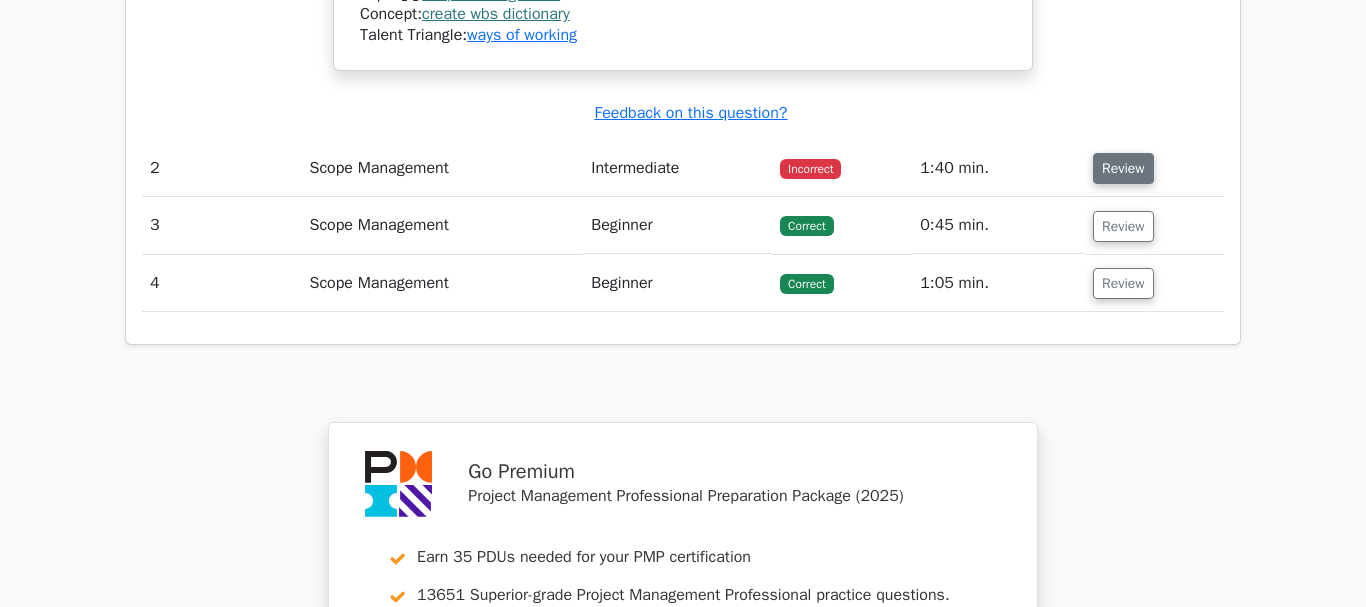 click on "Review" at bounding box center [1123, 168] 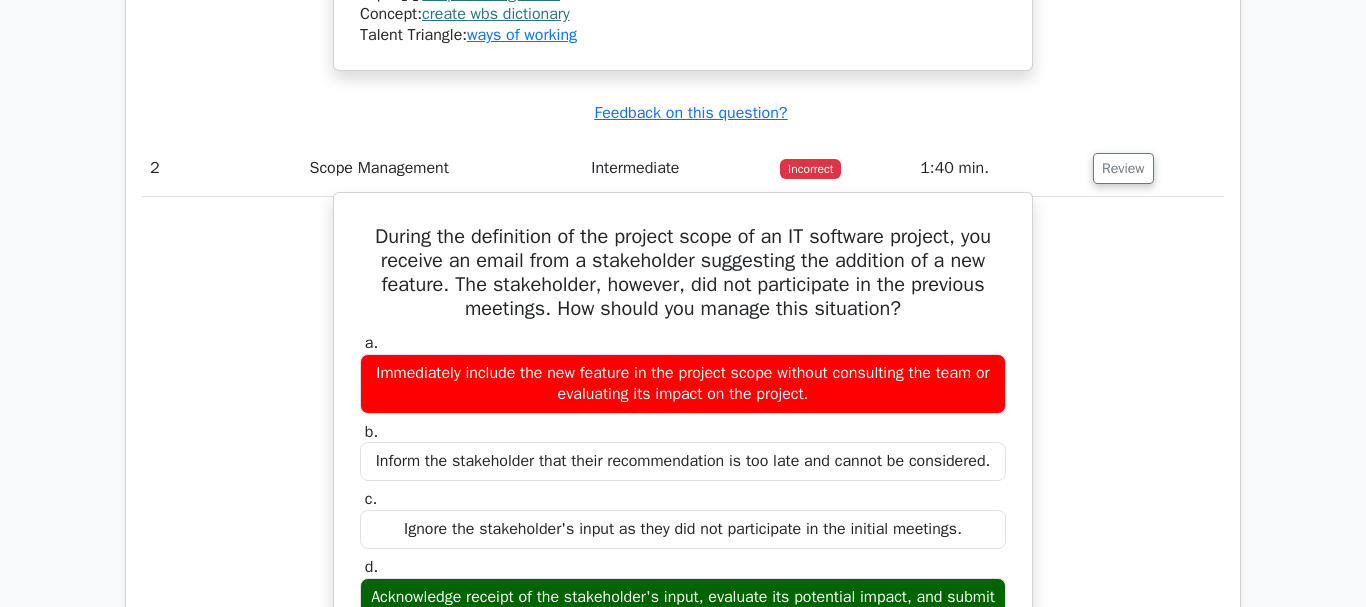 type 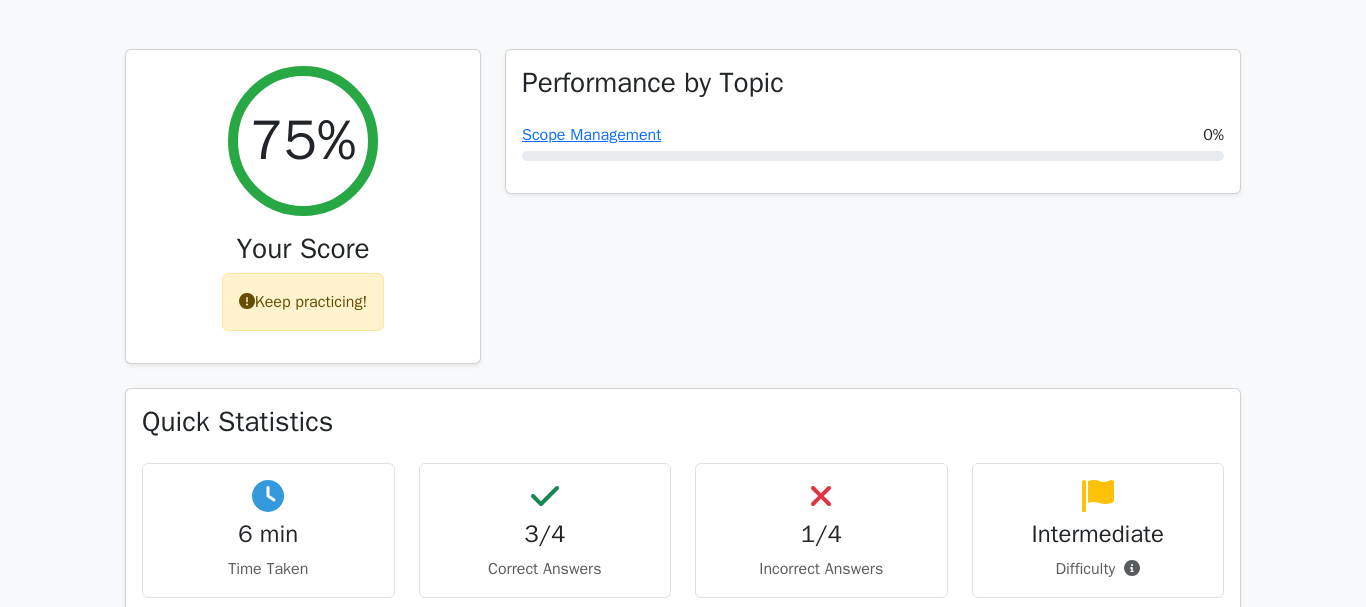 scroll, scrollTop: 800, scrollLeft: 0, axis: vertical 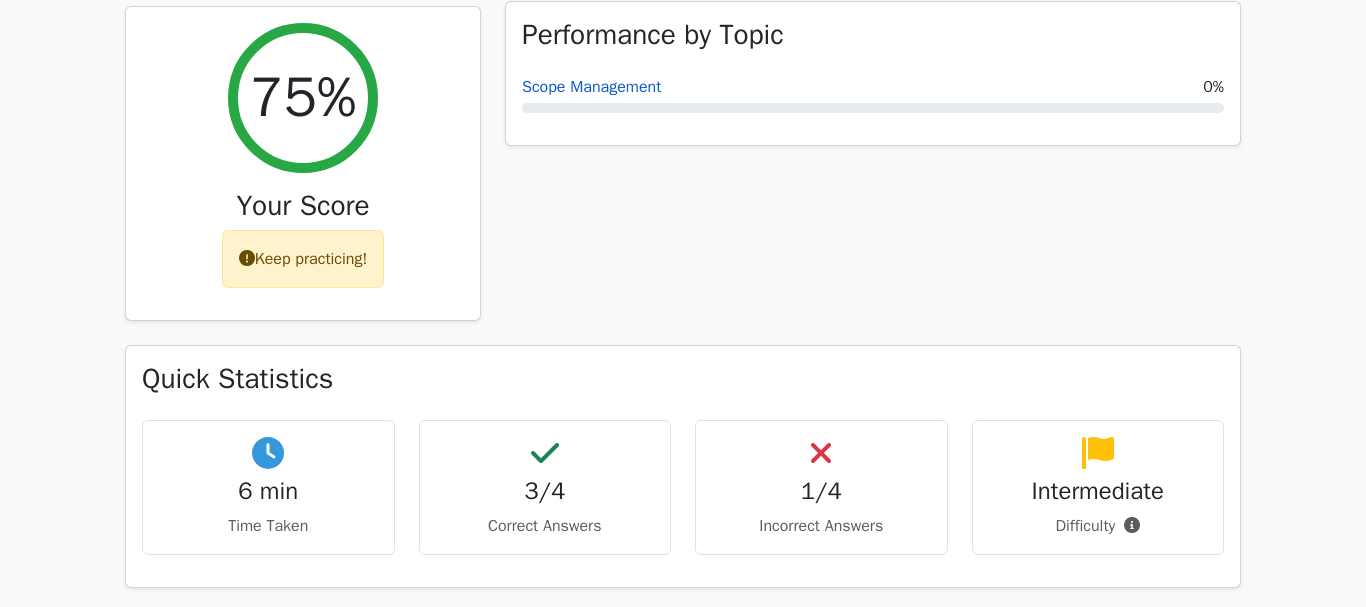 click on "Scope Management" at bounding box center [591, 87] 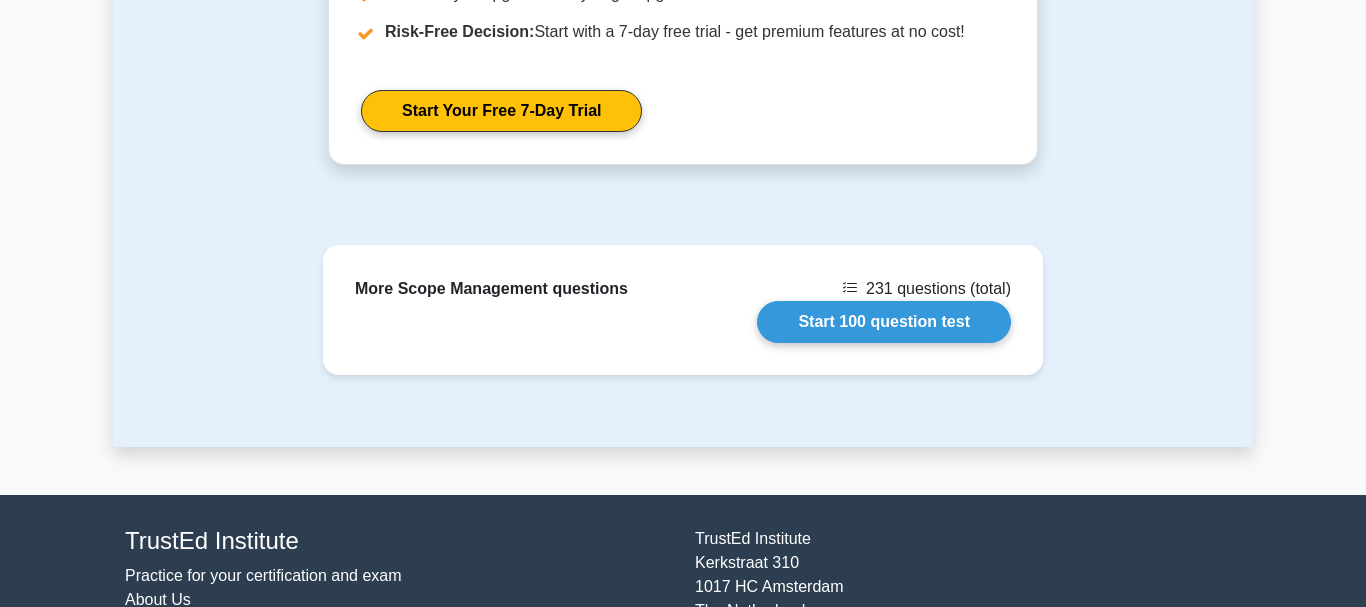 scroll, scrollTop: 1632, scrollLeft: 0, axis: vertical 